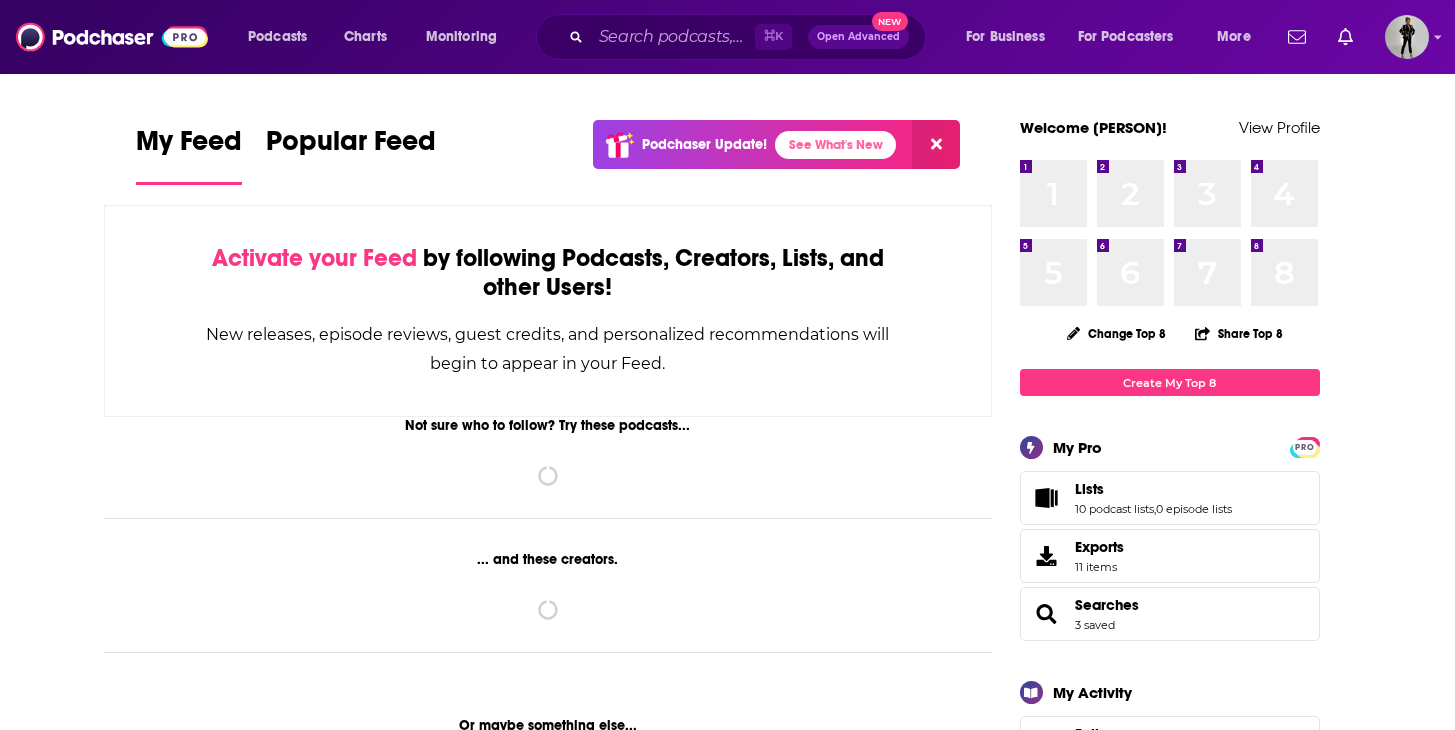 scroll, scrollTop: 0, scrollLeft: 0, axis: both 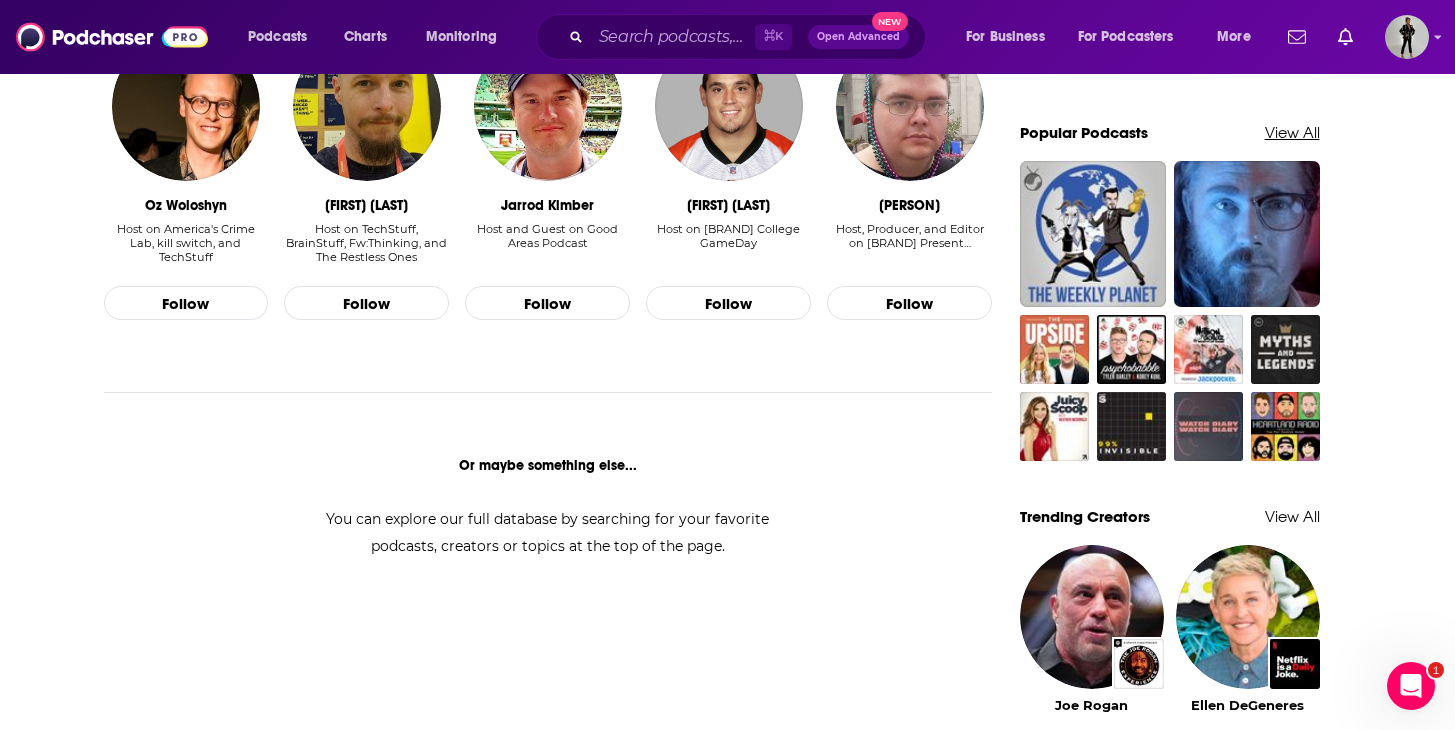 click on "View All" at bounding box center (1292, 132) 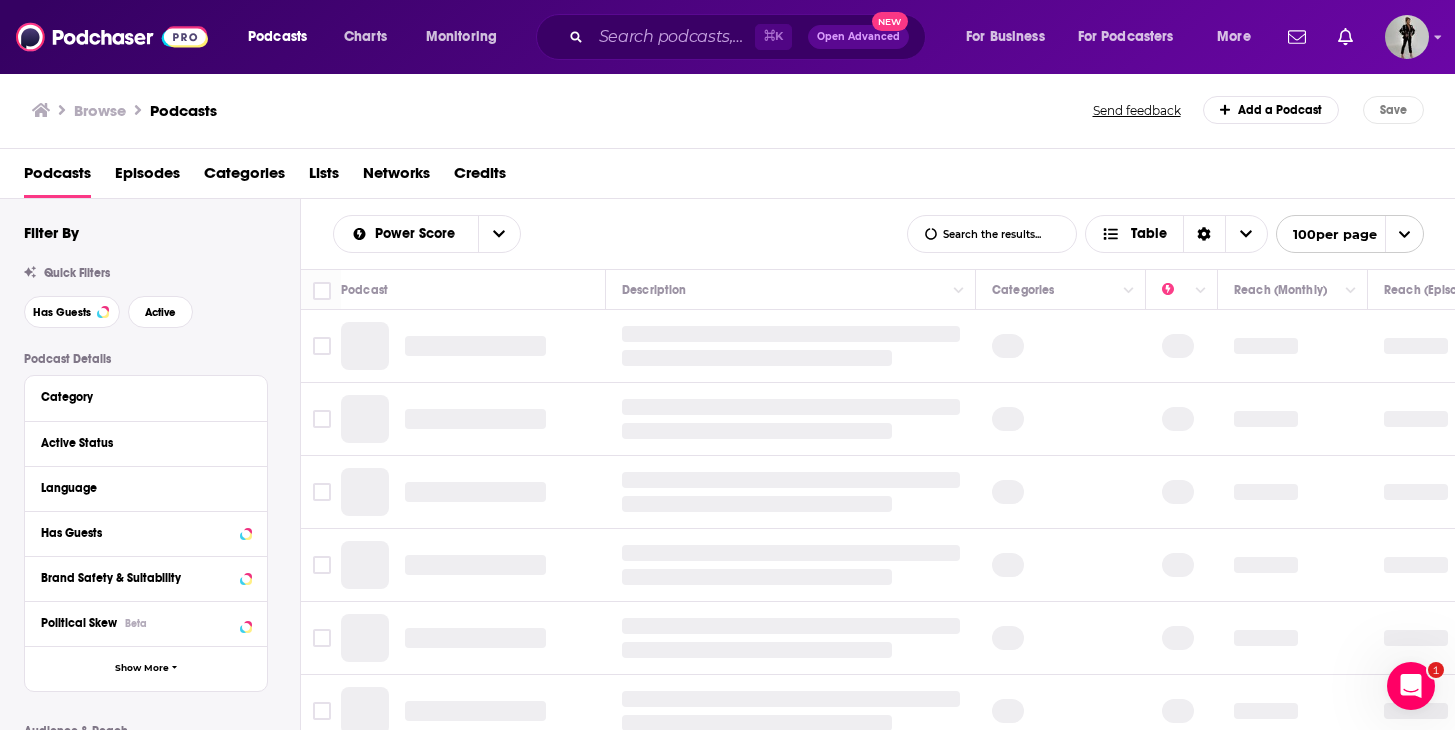 scroll, scrollTop: 0, scrollLeft: 0, axis: both 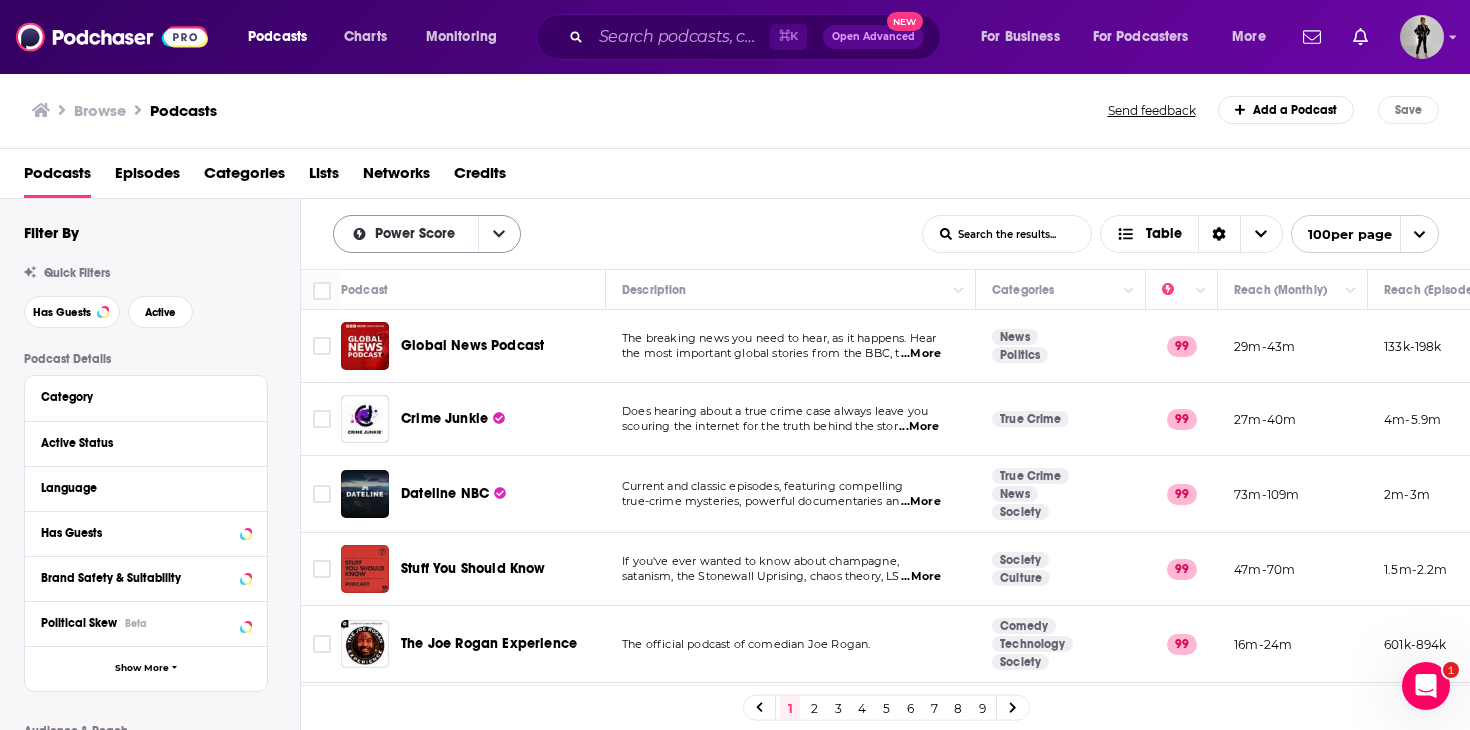 click at bounding box center [499, 234] 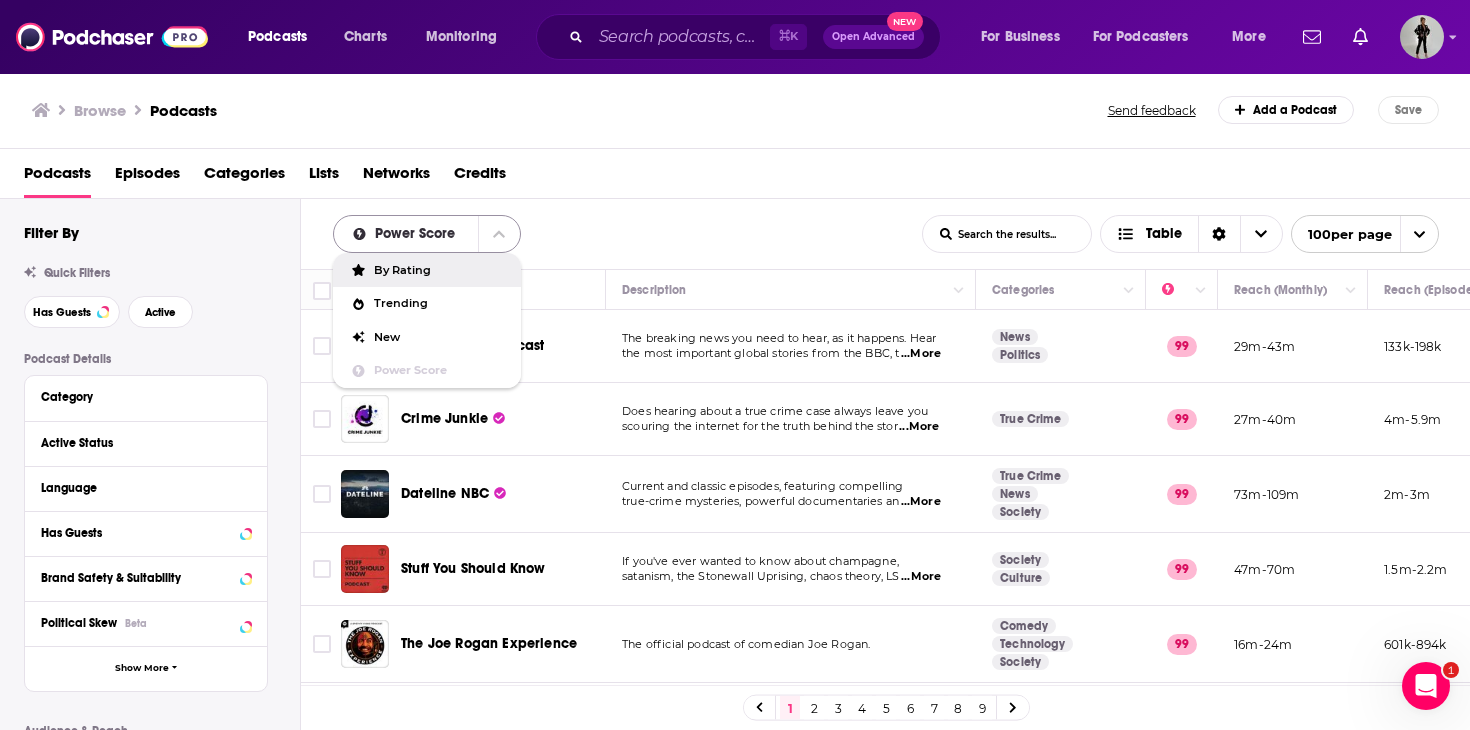 click on "Power Score" at bounding box center [427, 234] 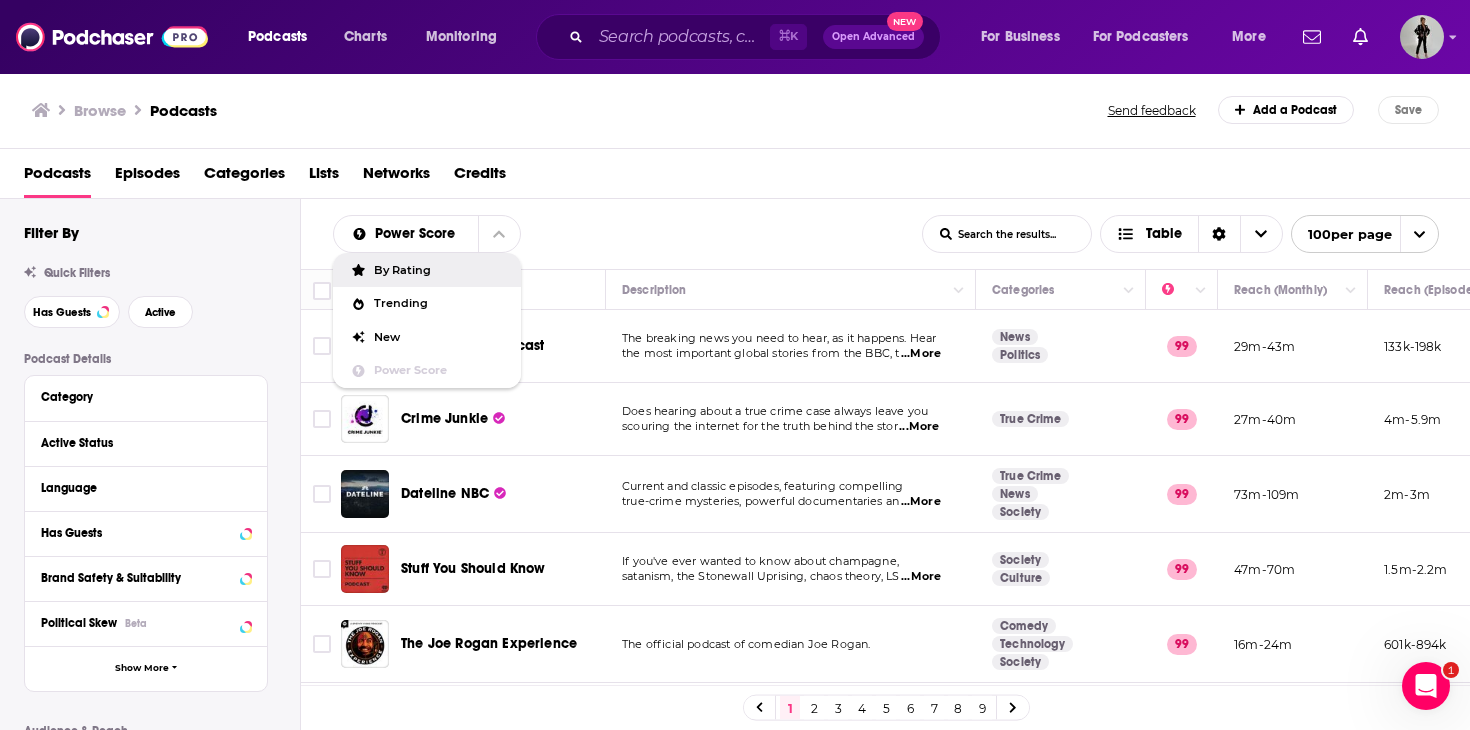 click on "Power Score By Rating Trending New Power Score List Search Input Search the results... Table List Search Input Search the results... Table 100  per page" at bounding box center [886, 234] 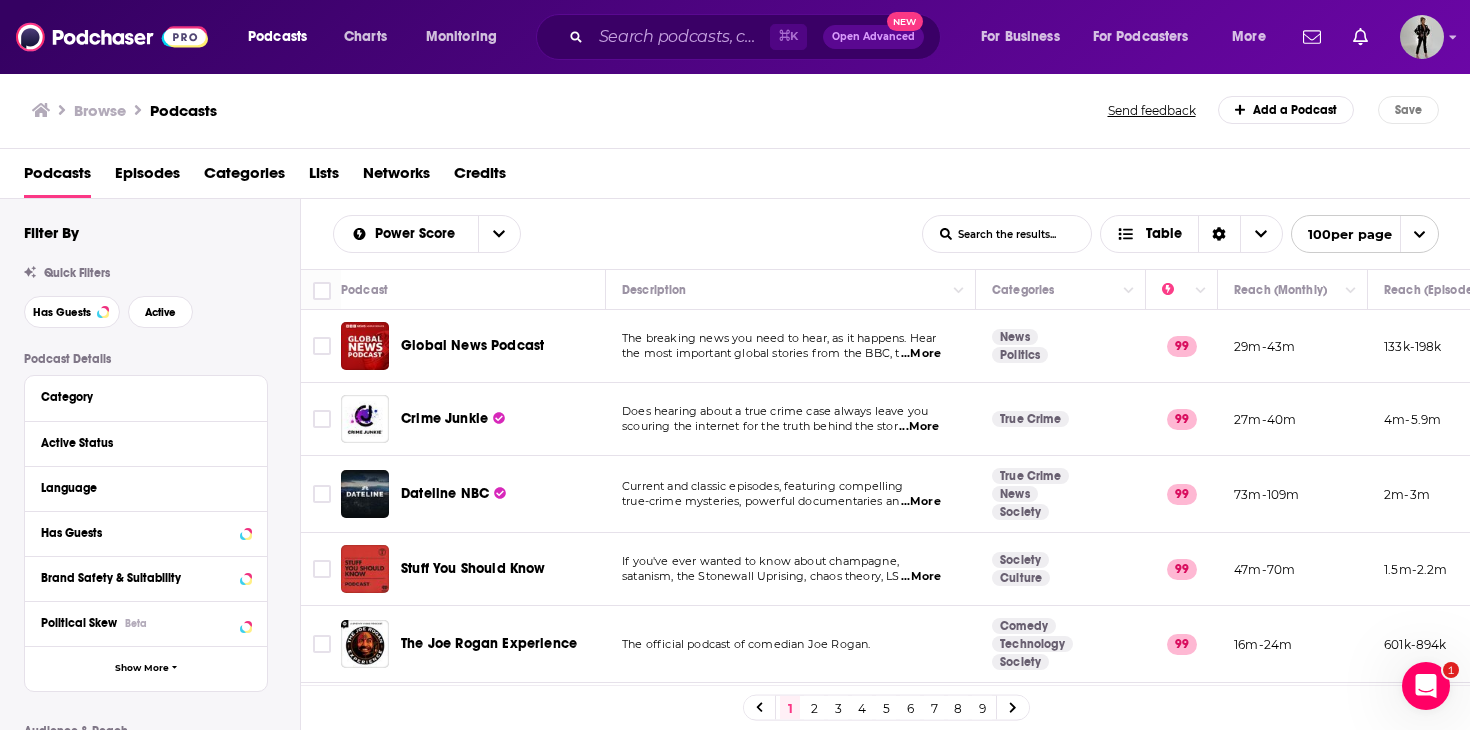 click on "Categories" at bounding box center (244, 177) 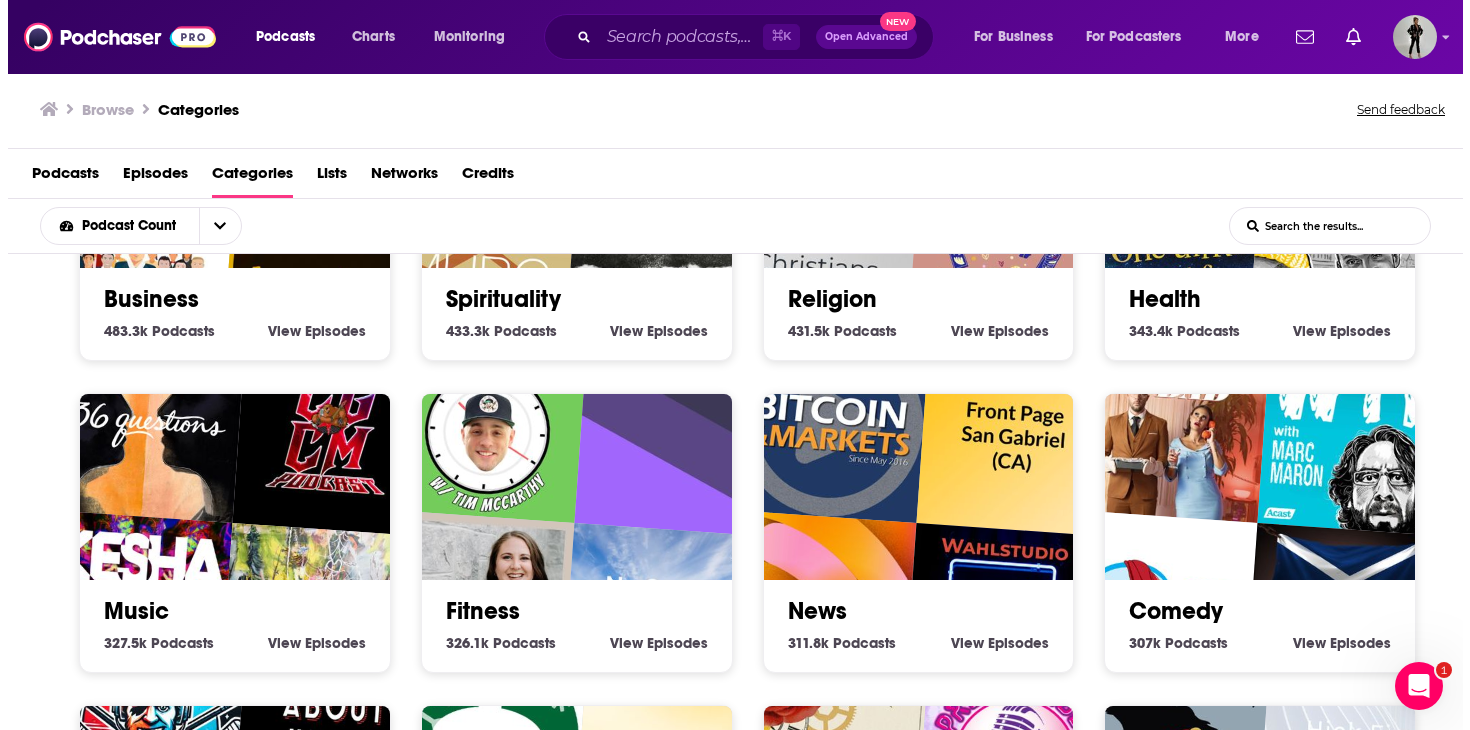 scroll, scrollTop: 321, scrollLeft: 0, axis: vertical 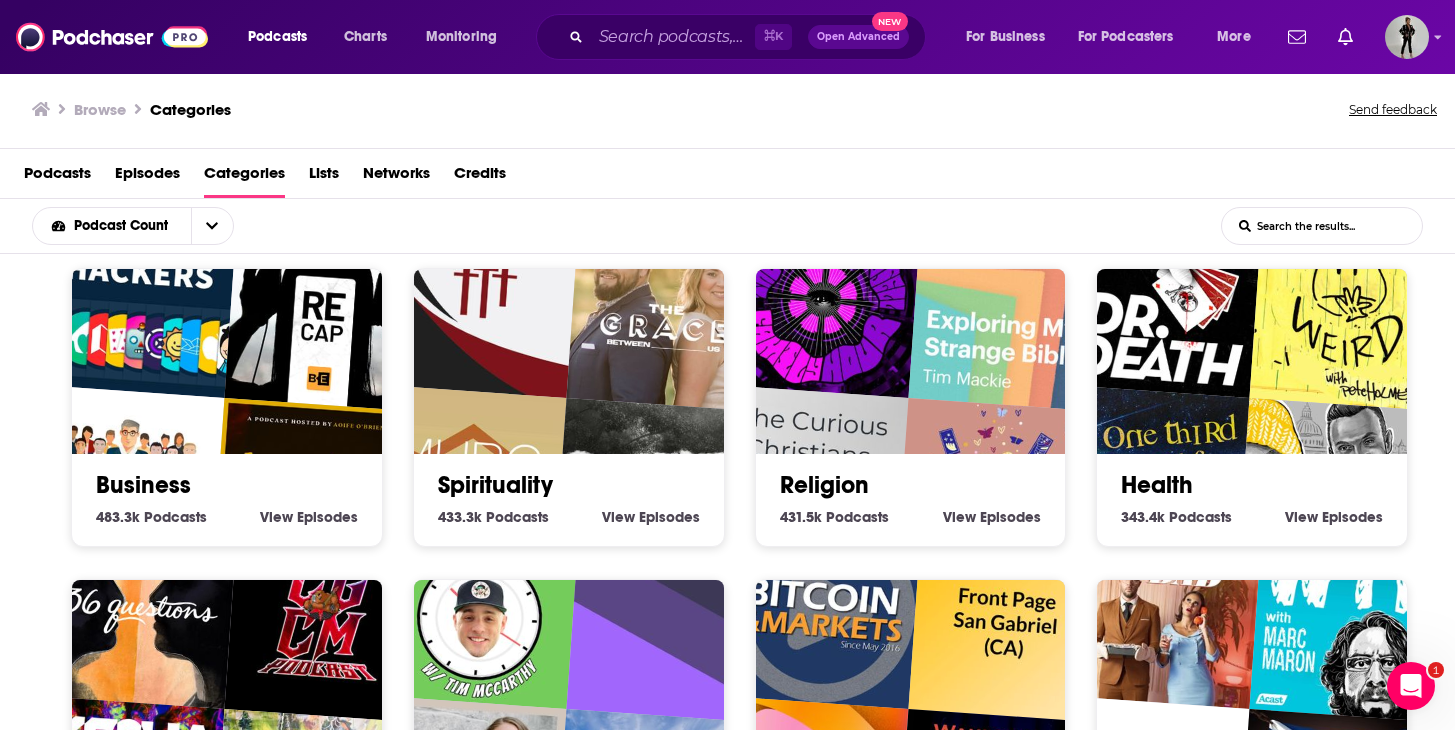 click at bounding box center [310, 497] 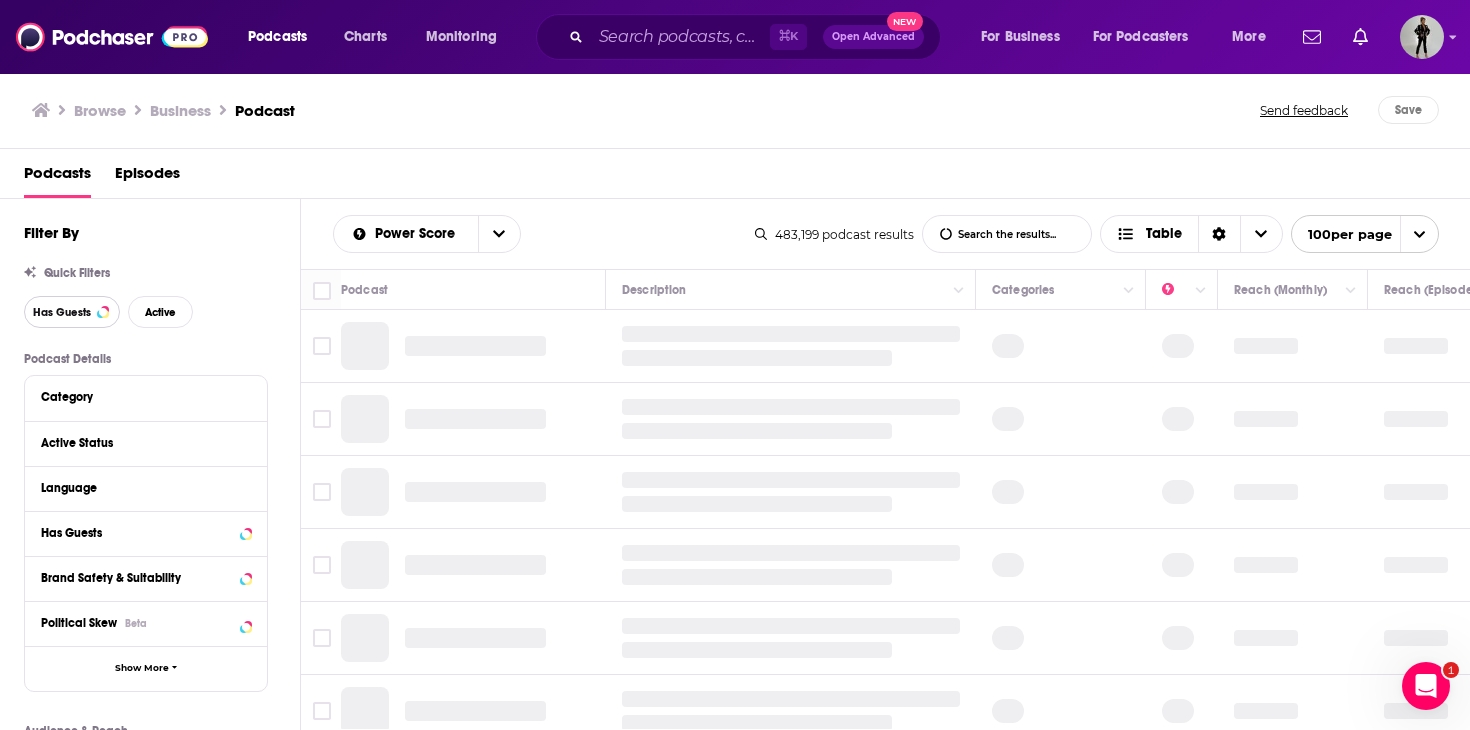 click on "Has Guests" at bounding box center [62, 312] 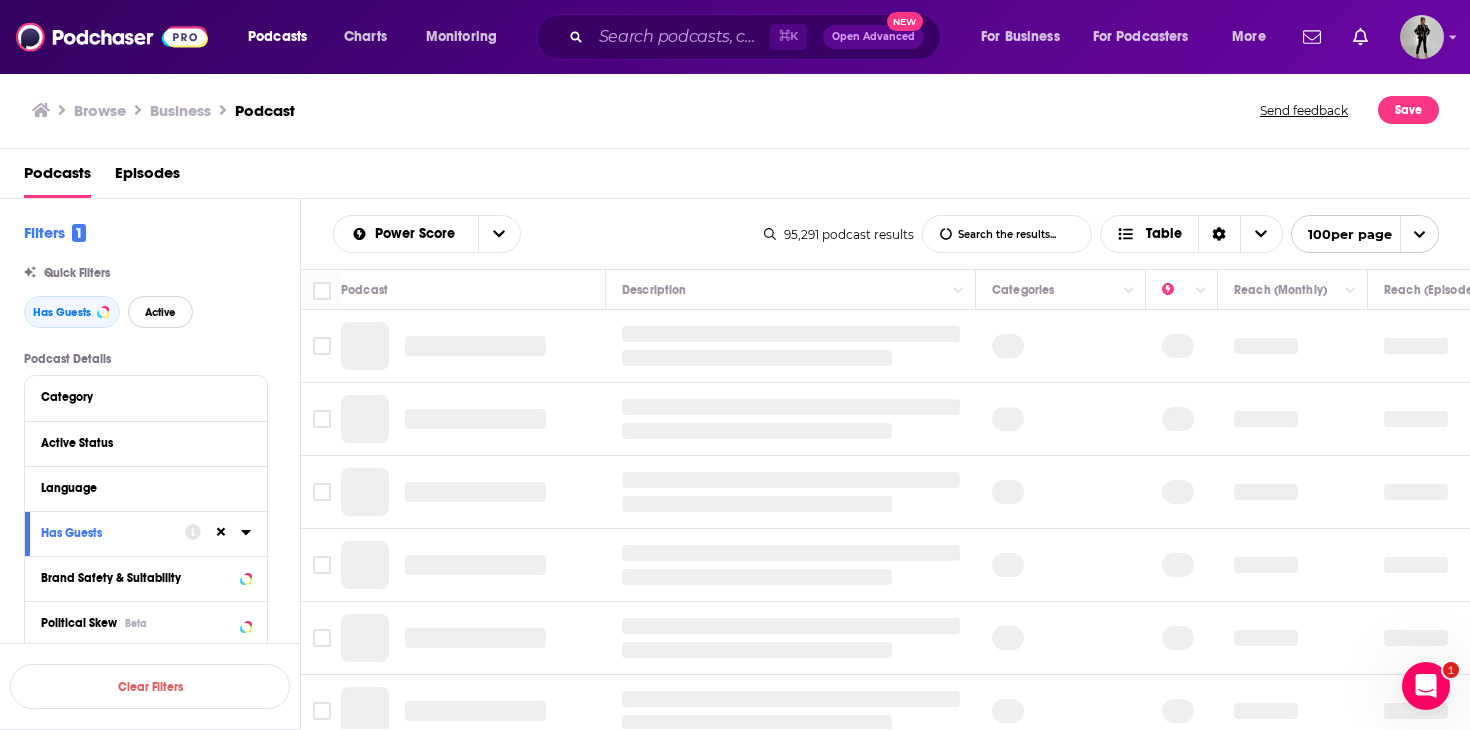 click on "Active" at bounding box center [160, 312] 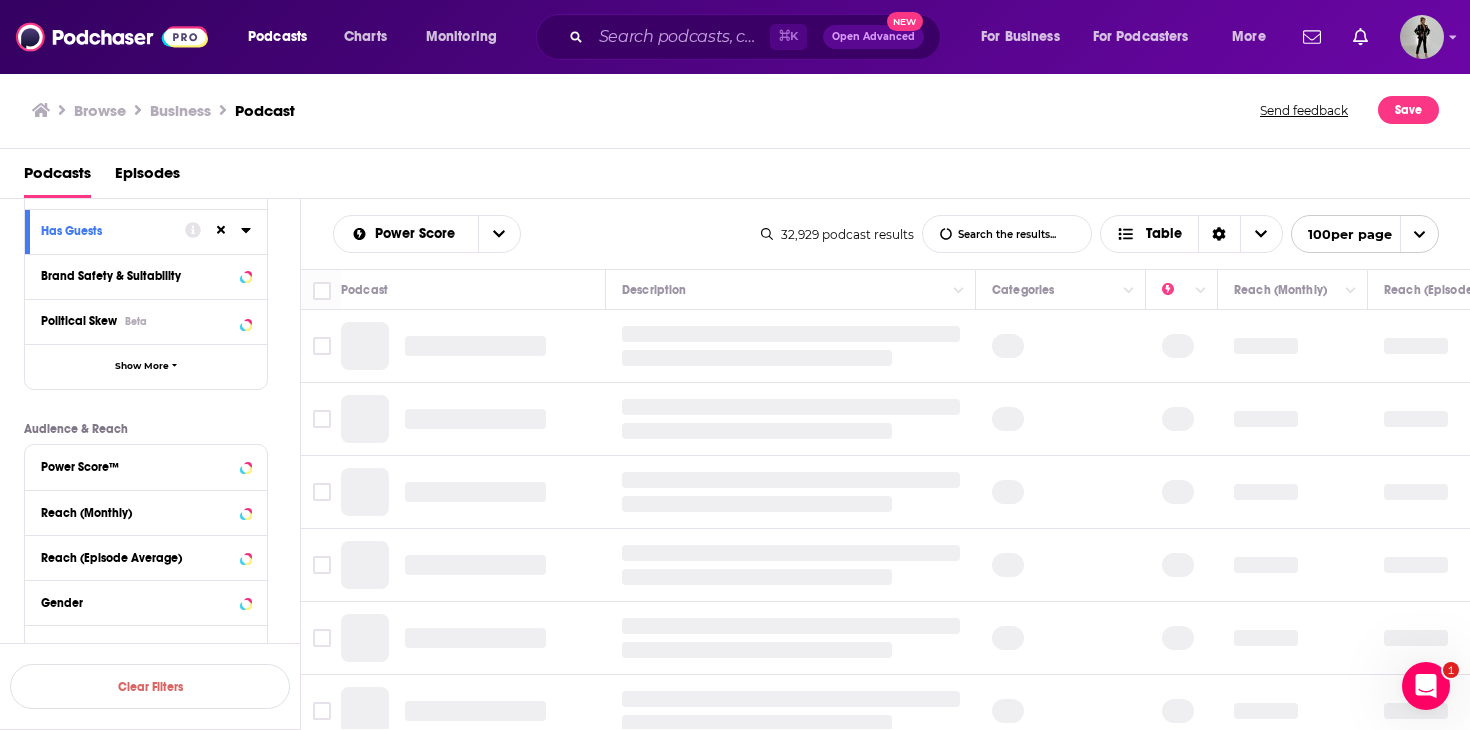scroll, scrollTop: 323, scrollLeft: 0, axis: vertical 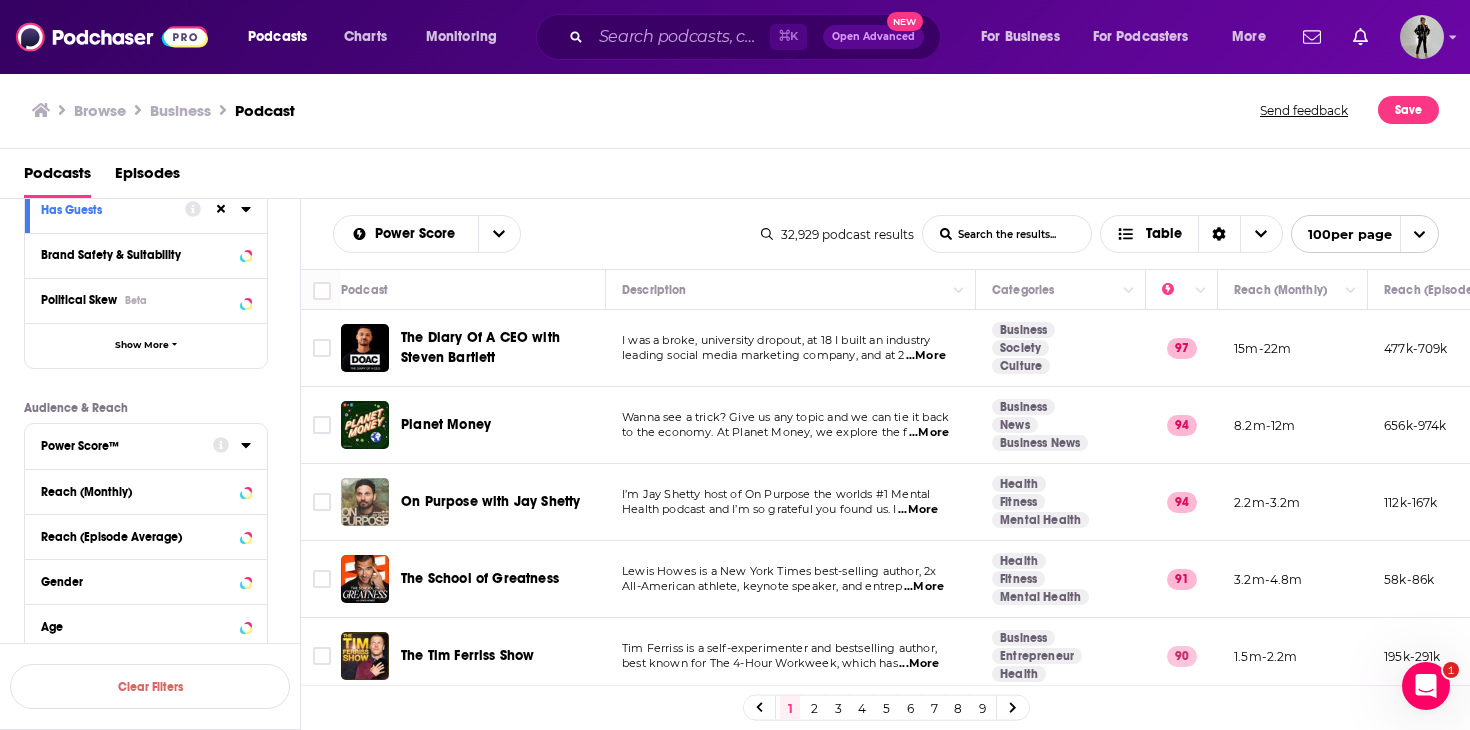 click 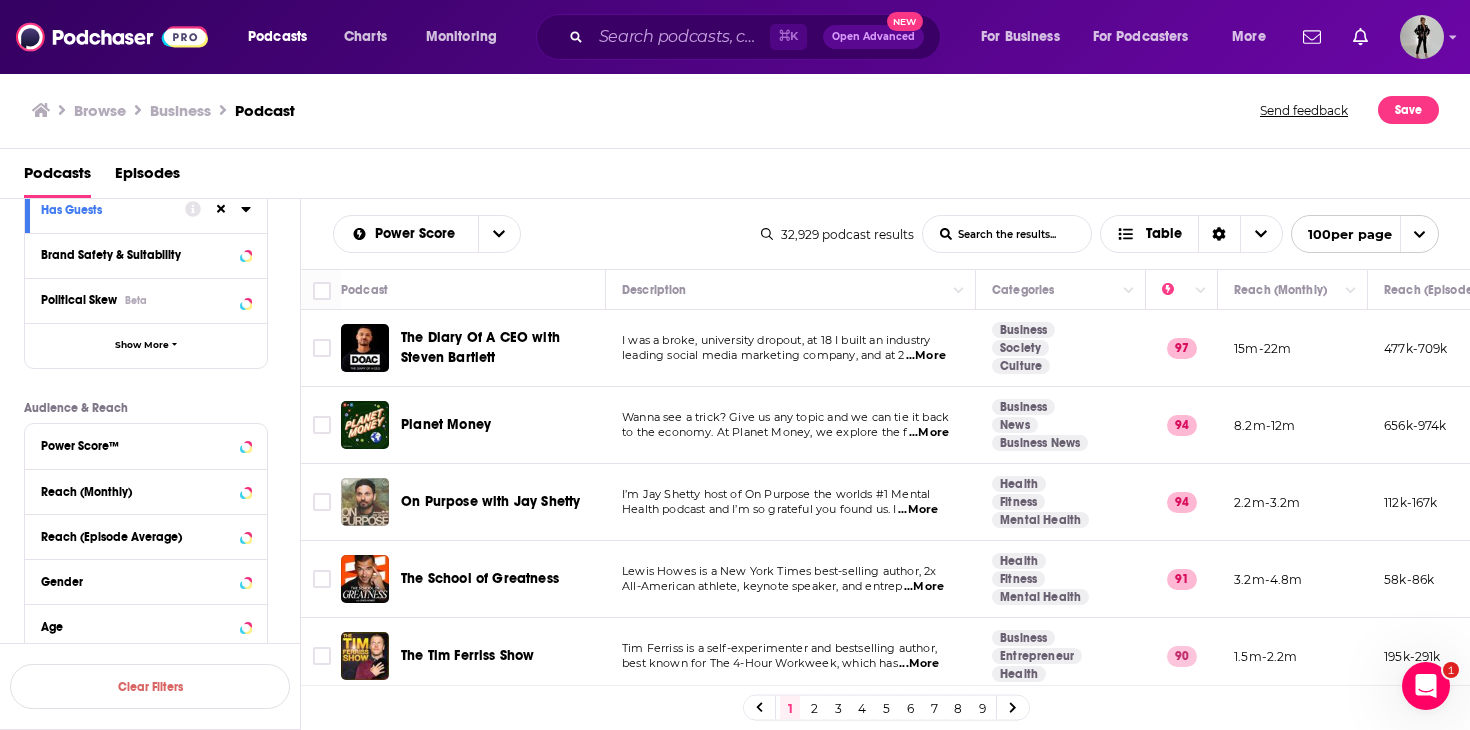 click on "Power Score™" at bounding box center (146, 446) 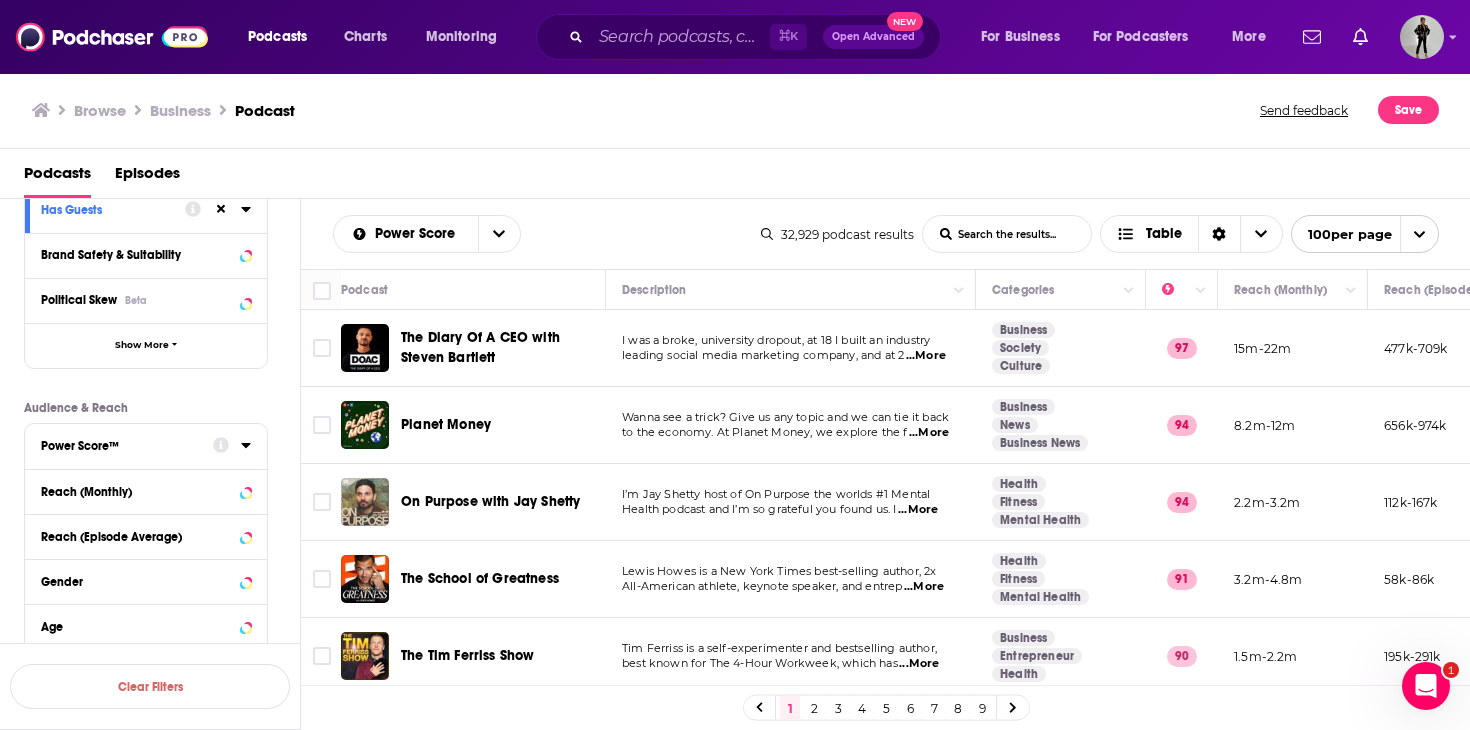 click on "Power Score™" at bounding box center [120, 446] 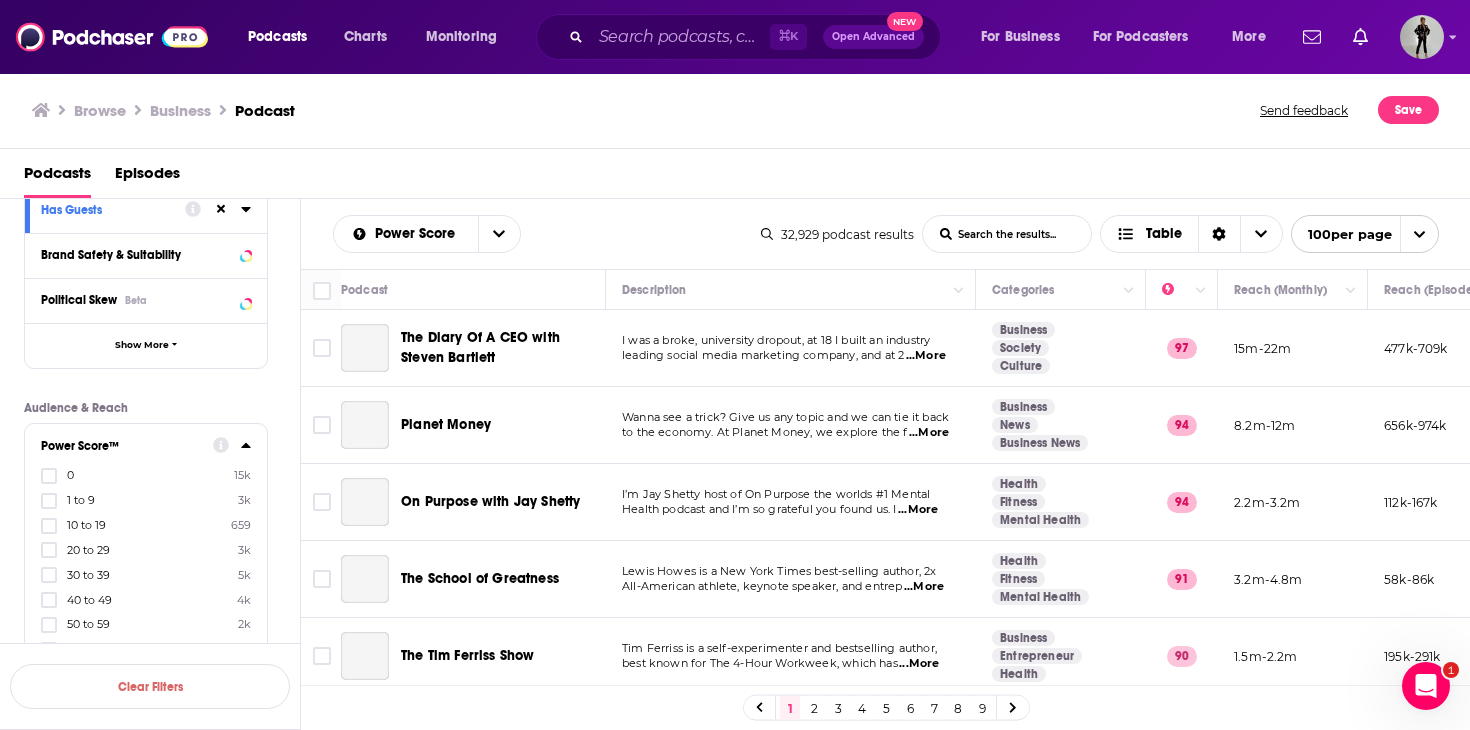 click 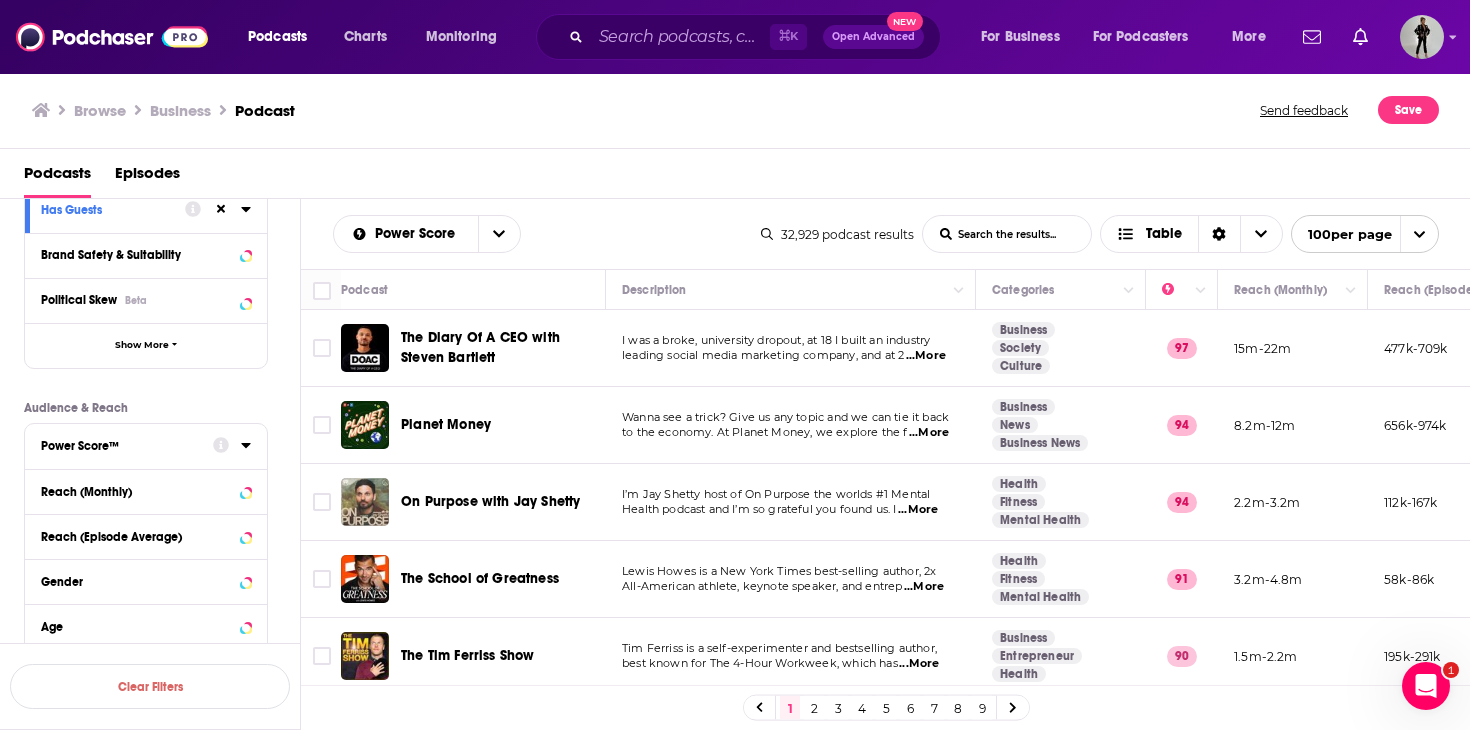 click 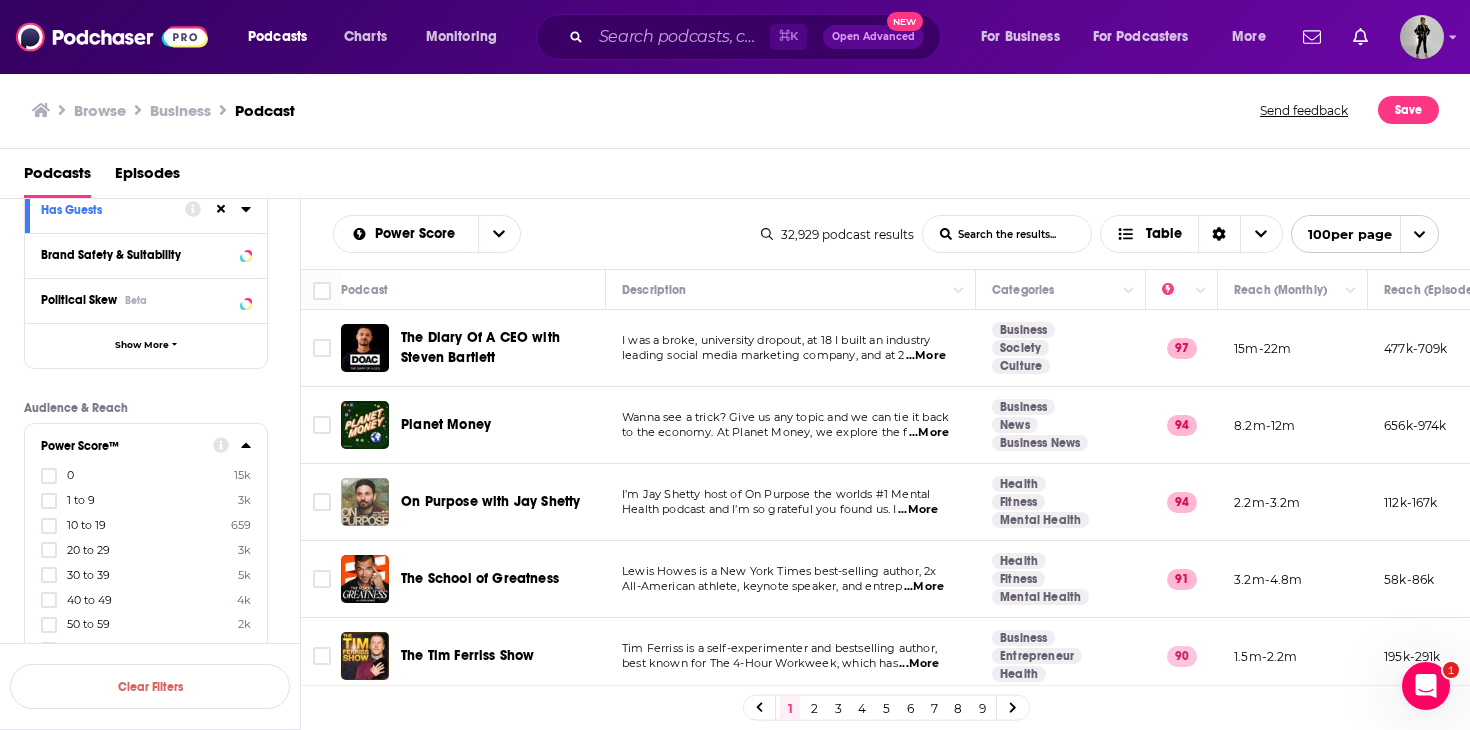 click at bounding box center [51, 624] 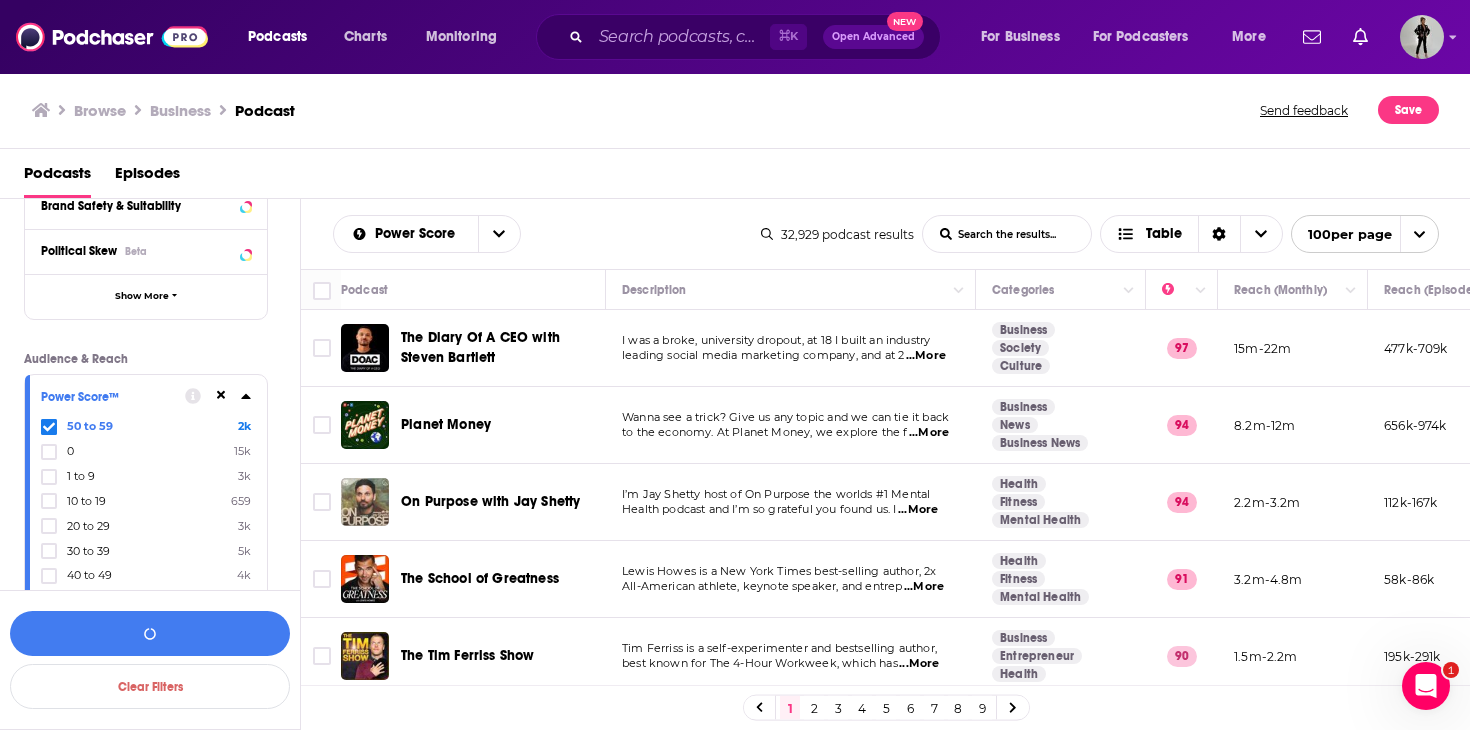 scroll, scrollTop: 489, scrollLeft: 0, axis: vertical 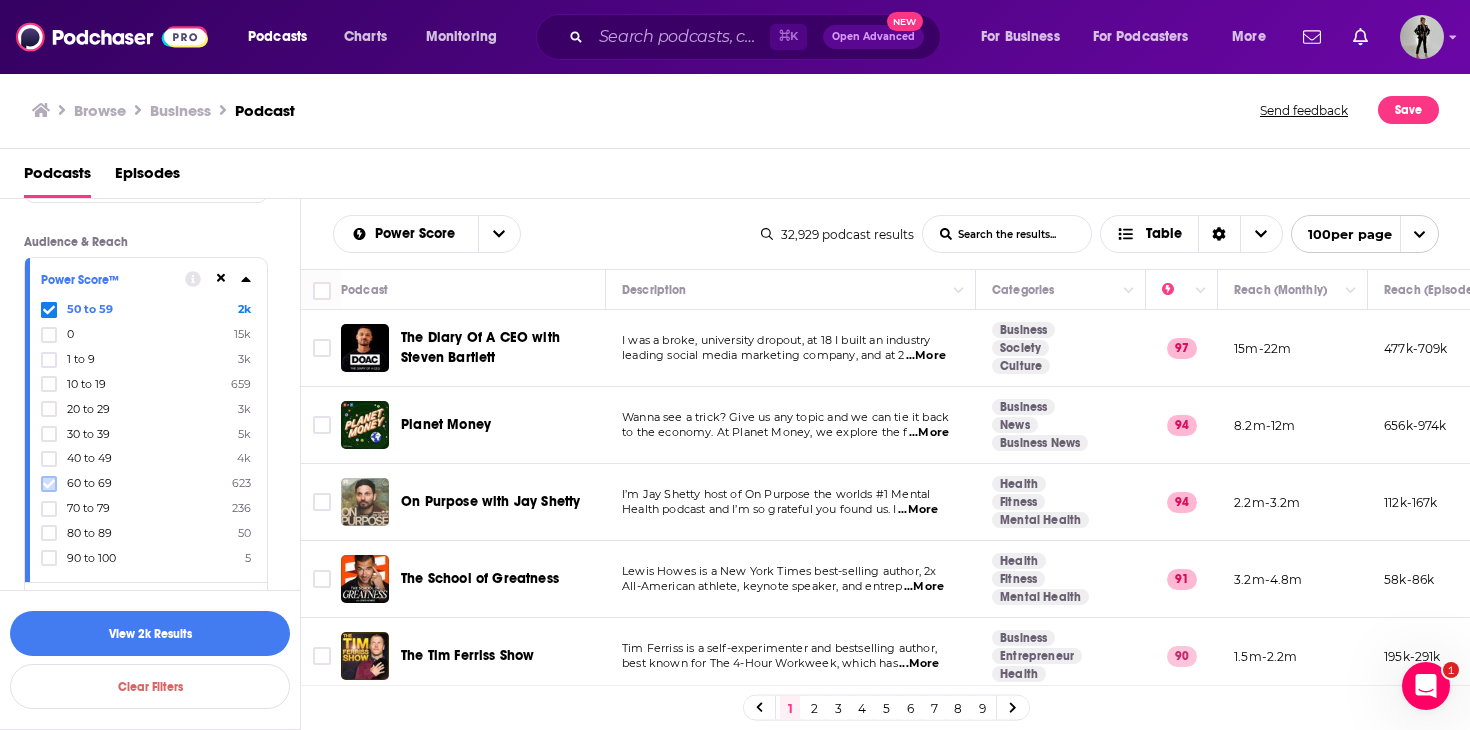 click 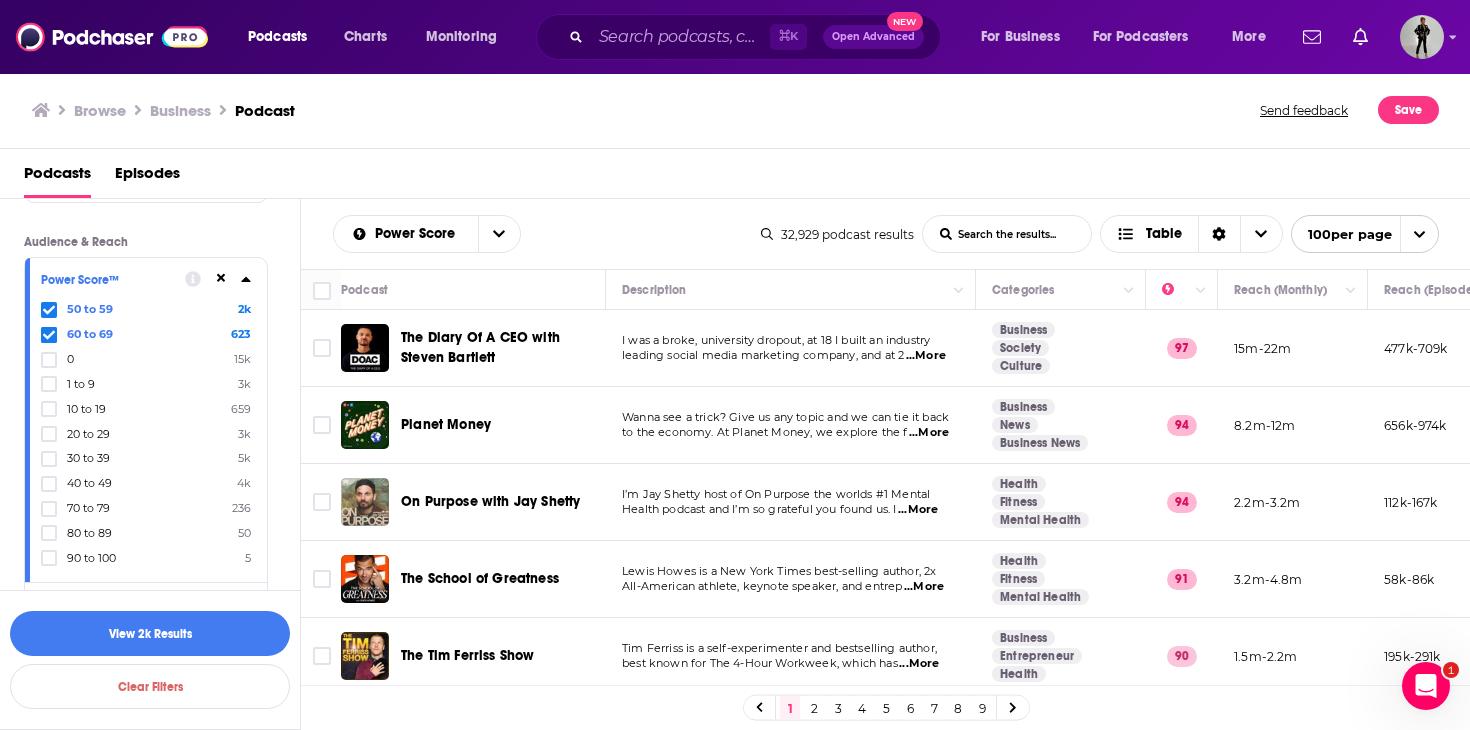 click 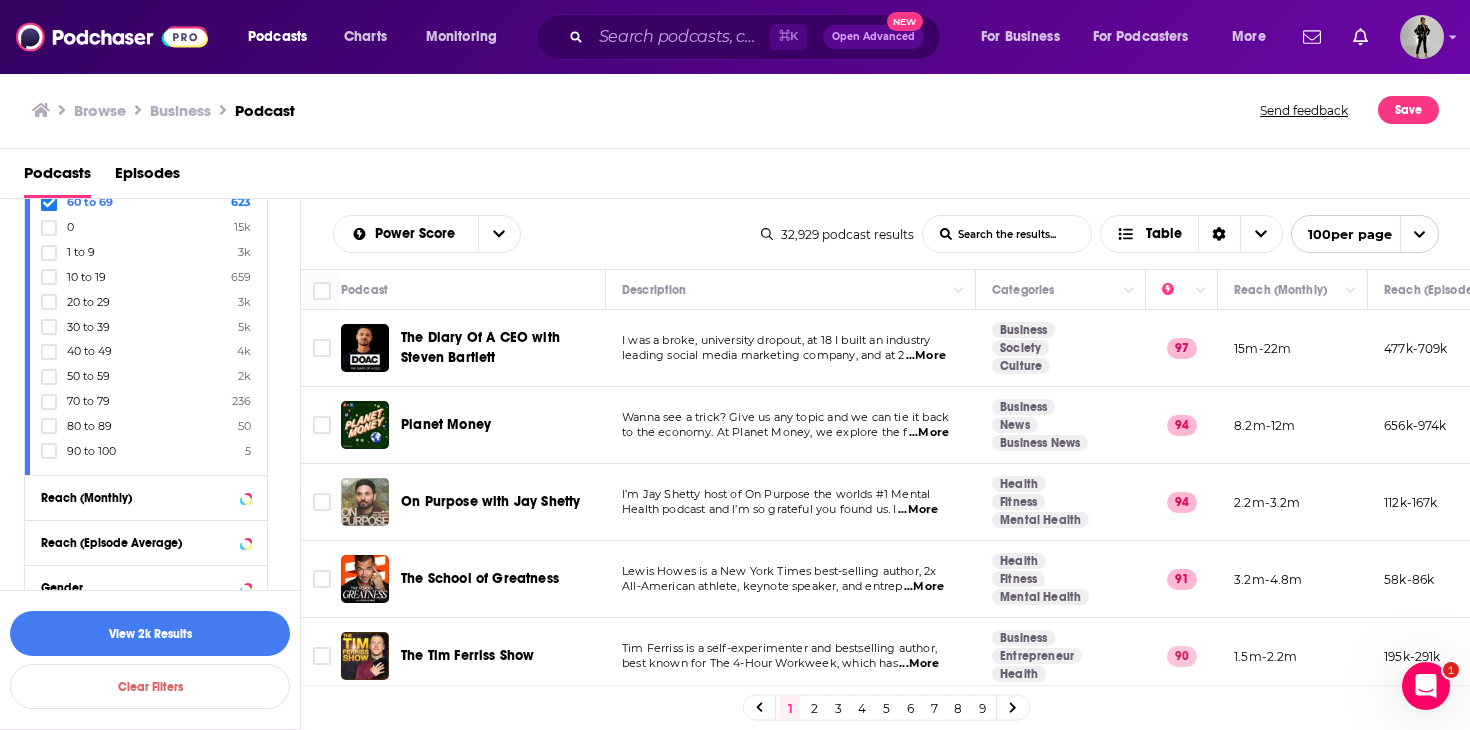 scroll, scrollTop: 756, scrollLeft: 0, axis: vertical 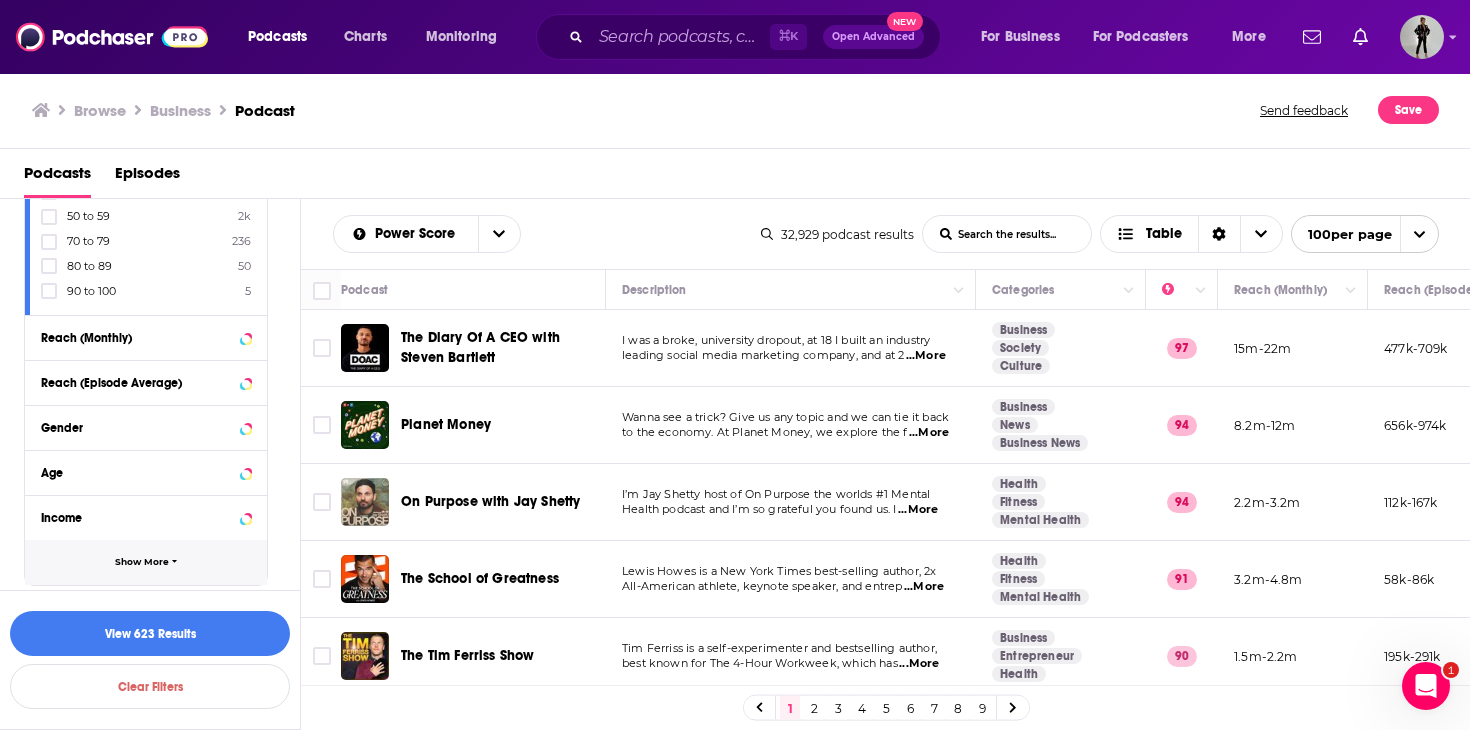 click 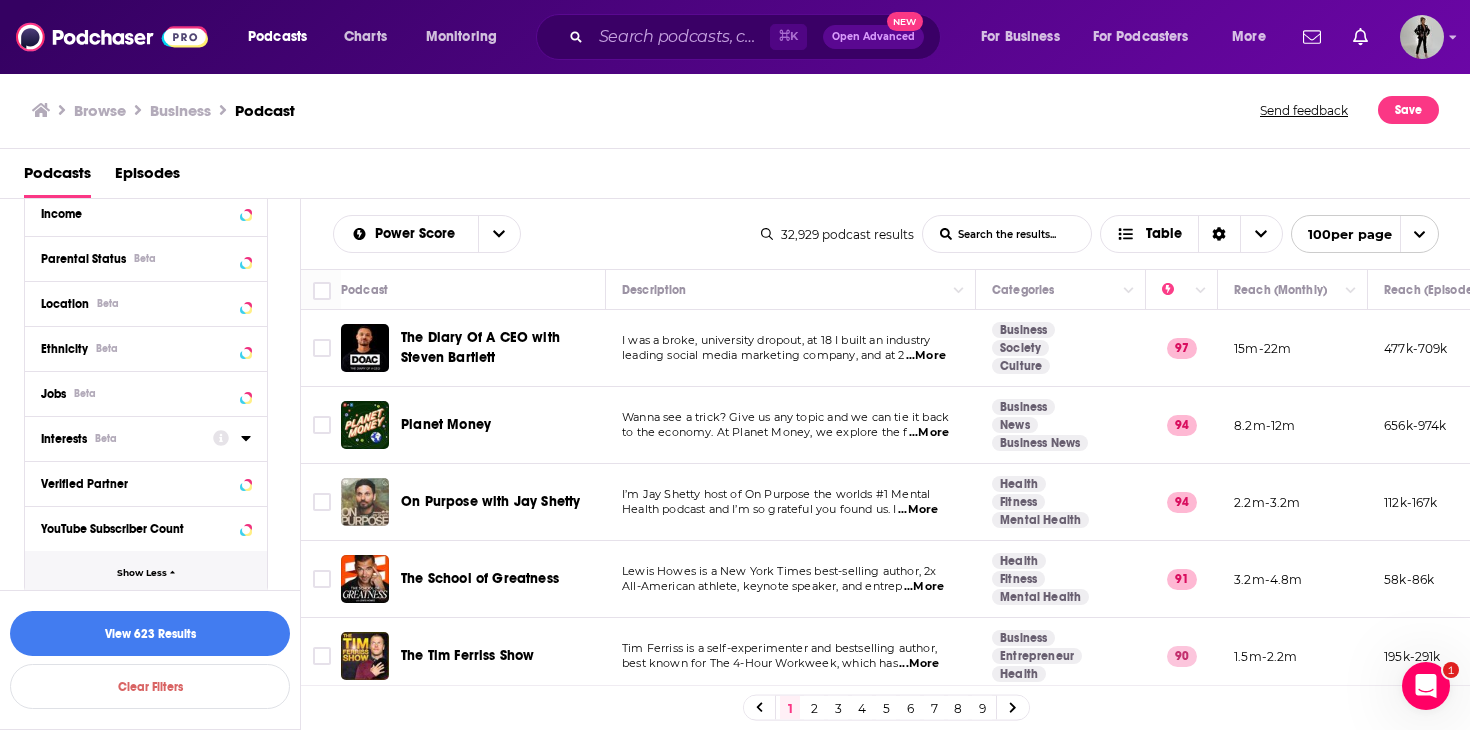 scroll, scrollTop: 1035, scrollLeft: 0, axis: vertical 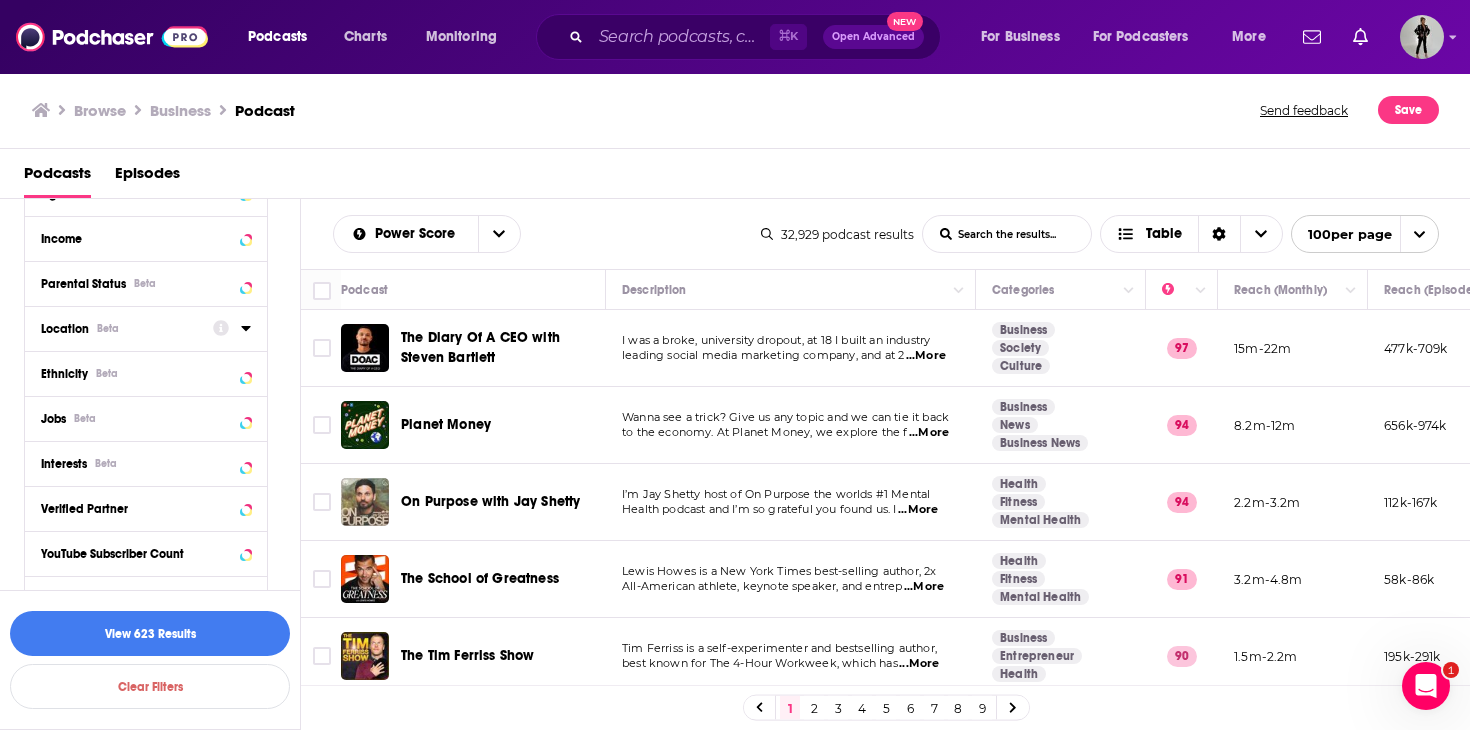 click at bounding box center [232, 327] 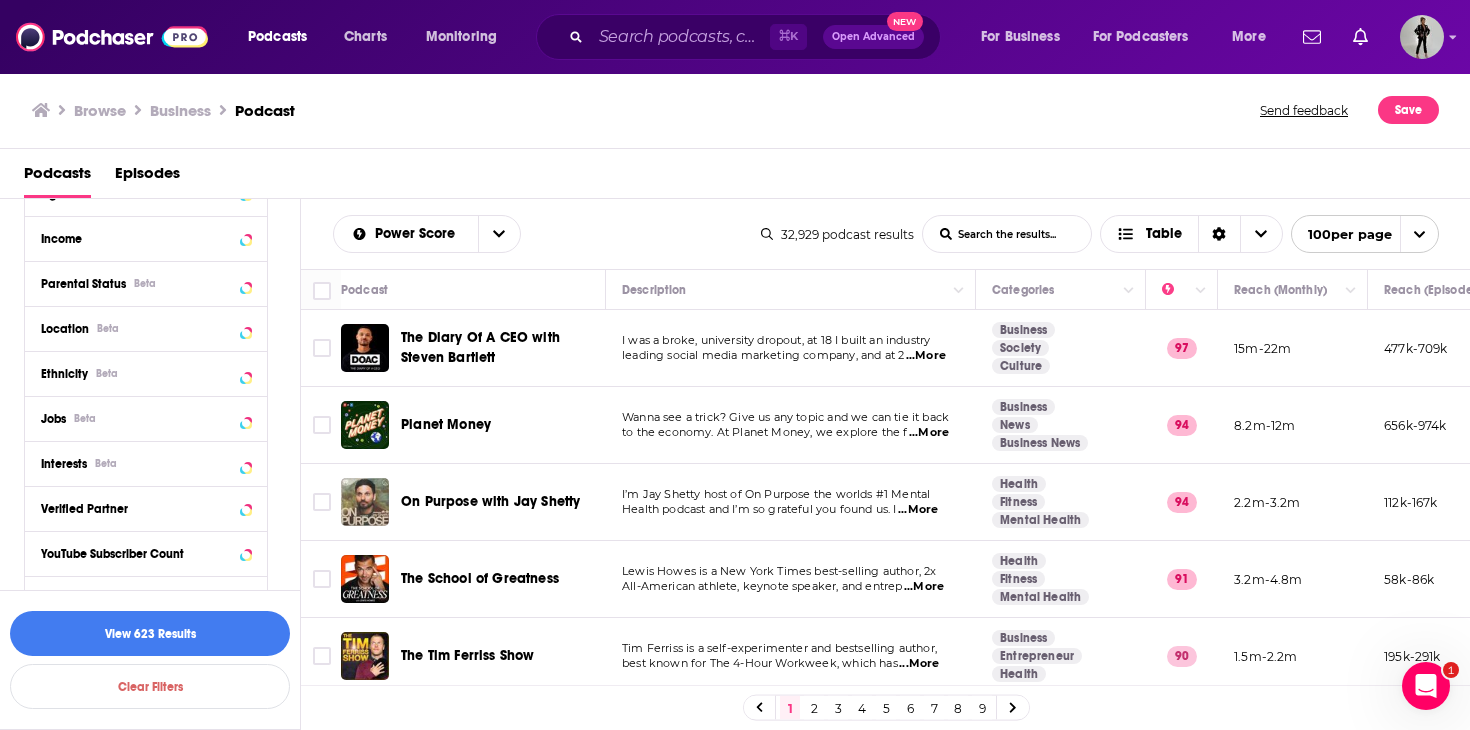 click on "Location Beta" at bounding box center [146, 328] 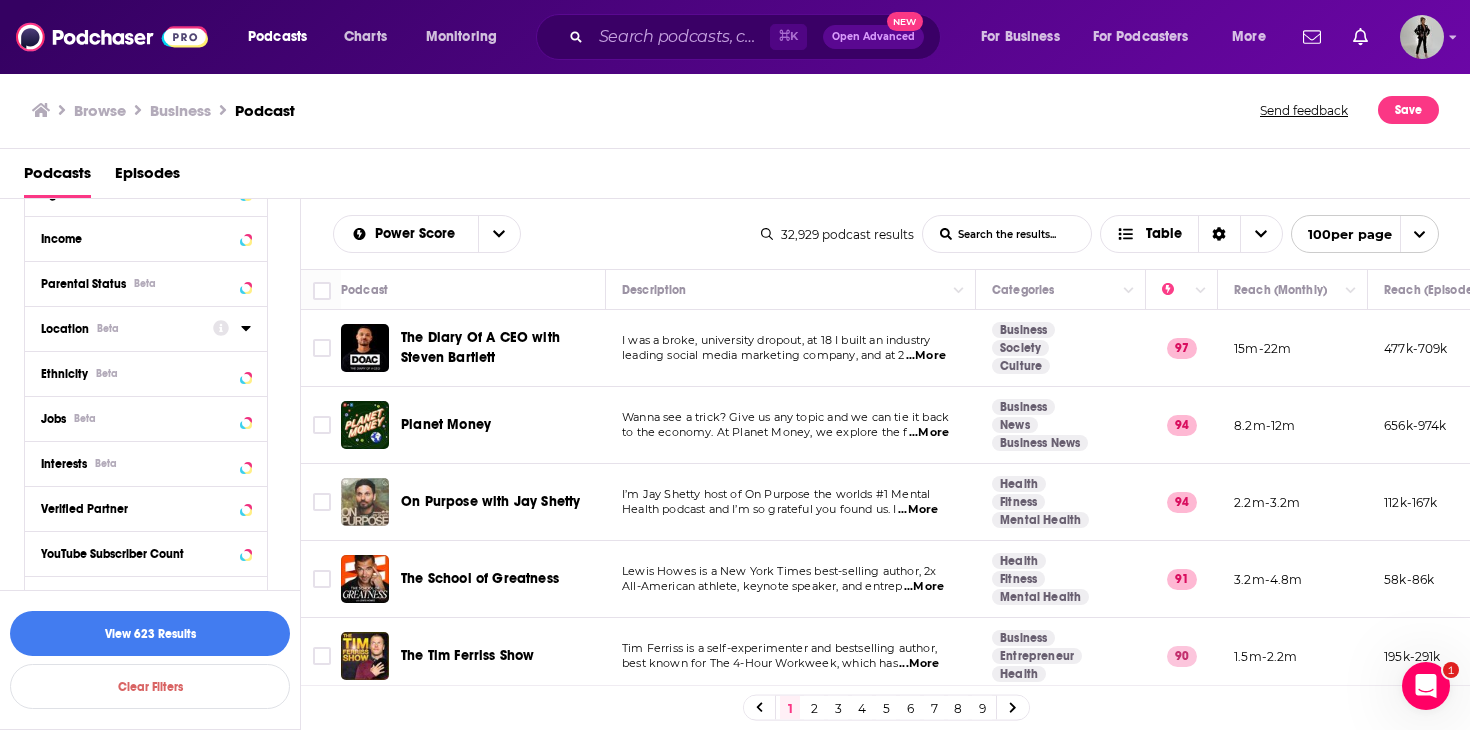 click at bounding box center [232, 327] 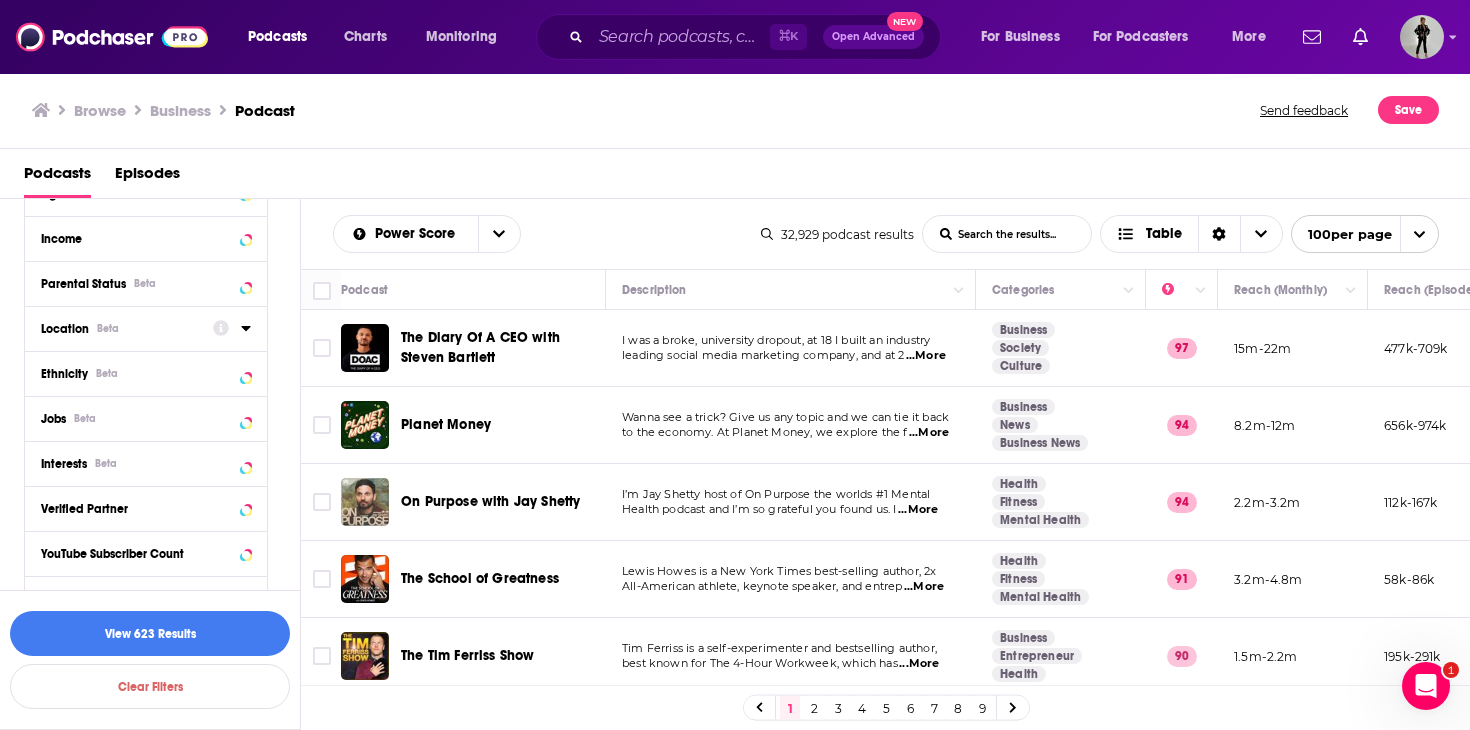 click 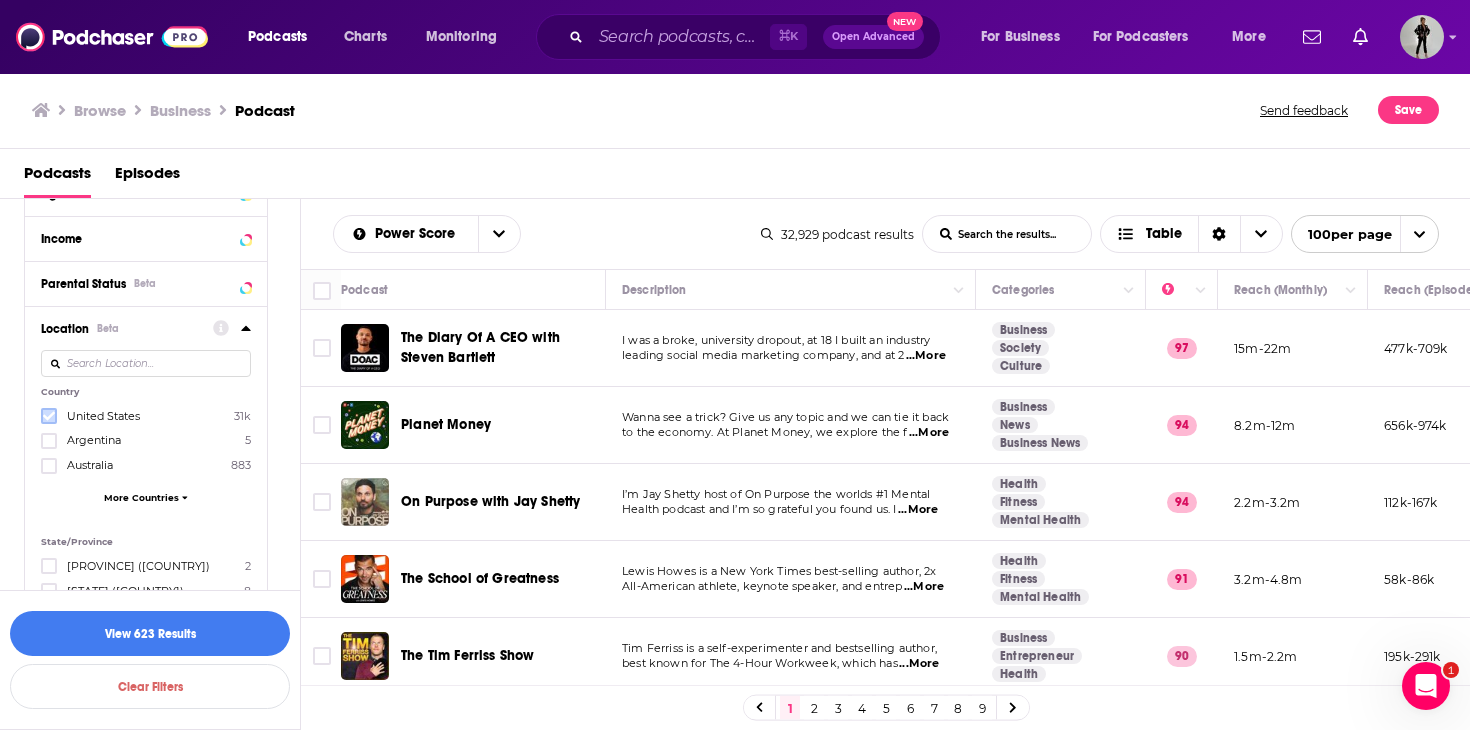 click 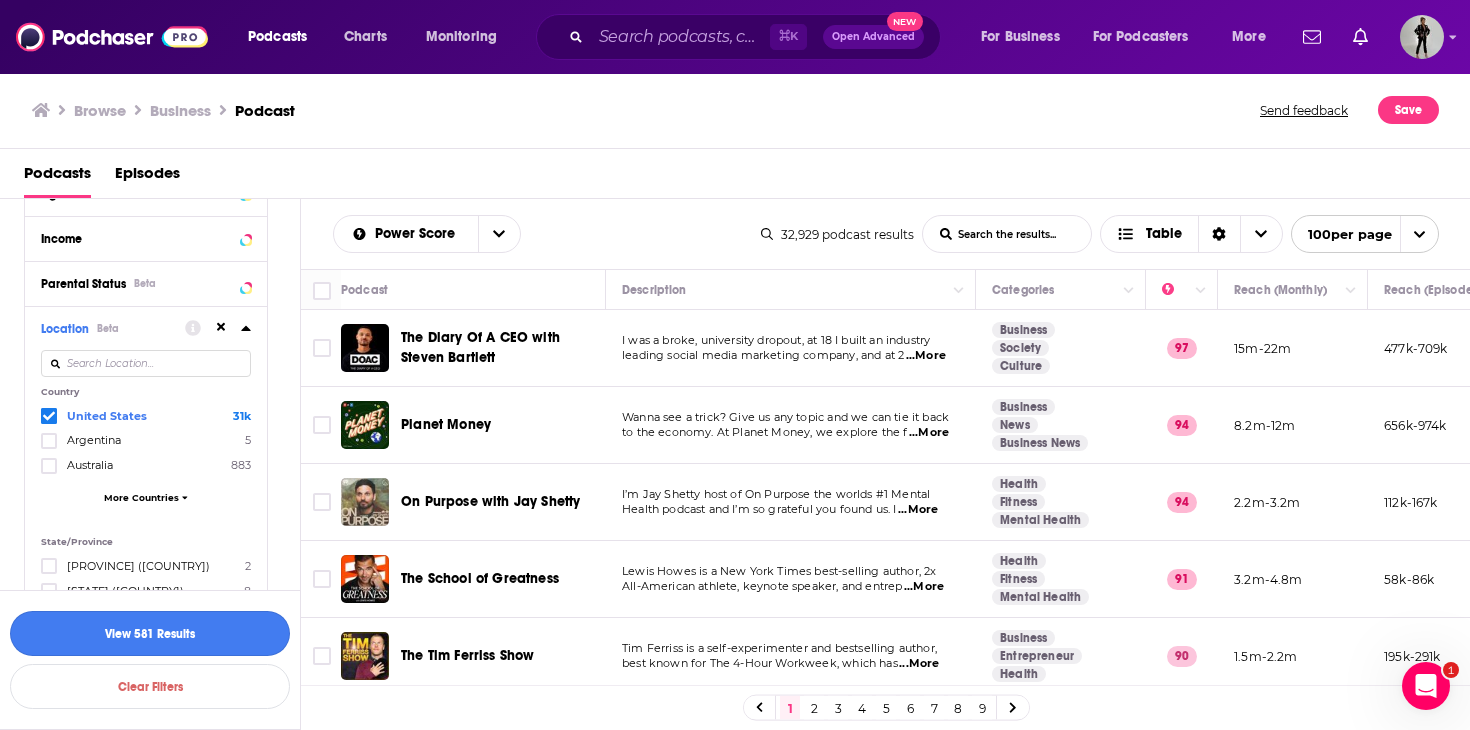 click on "View 581 Results" at bounding box center [150, 633] 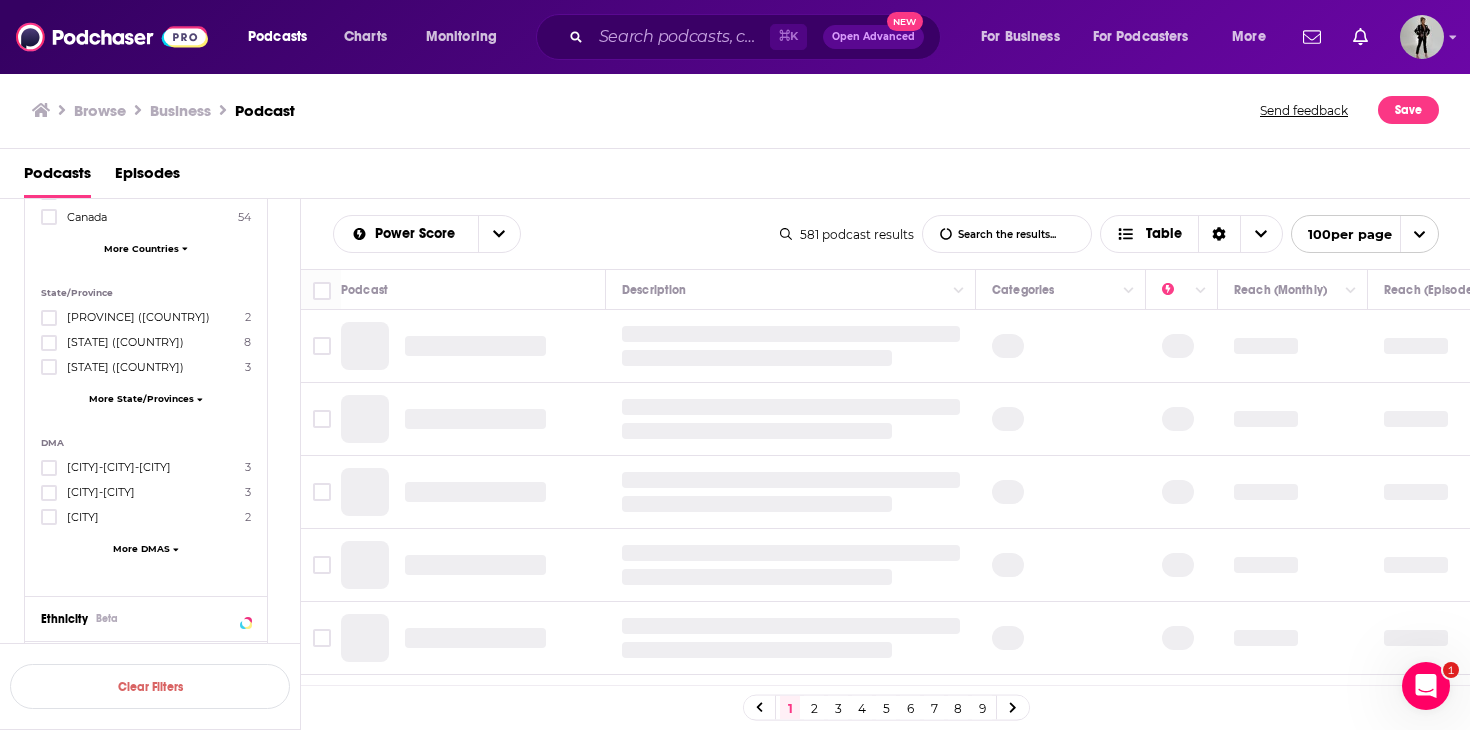 scroll, scrollTop: 792, scrollLeft: 0, axis: vertical 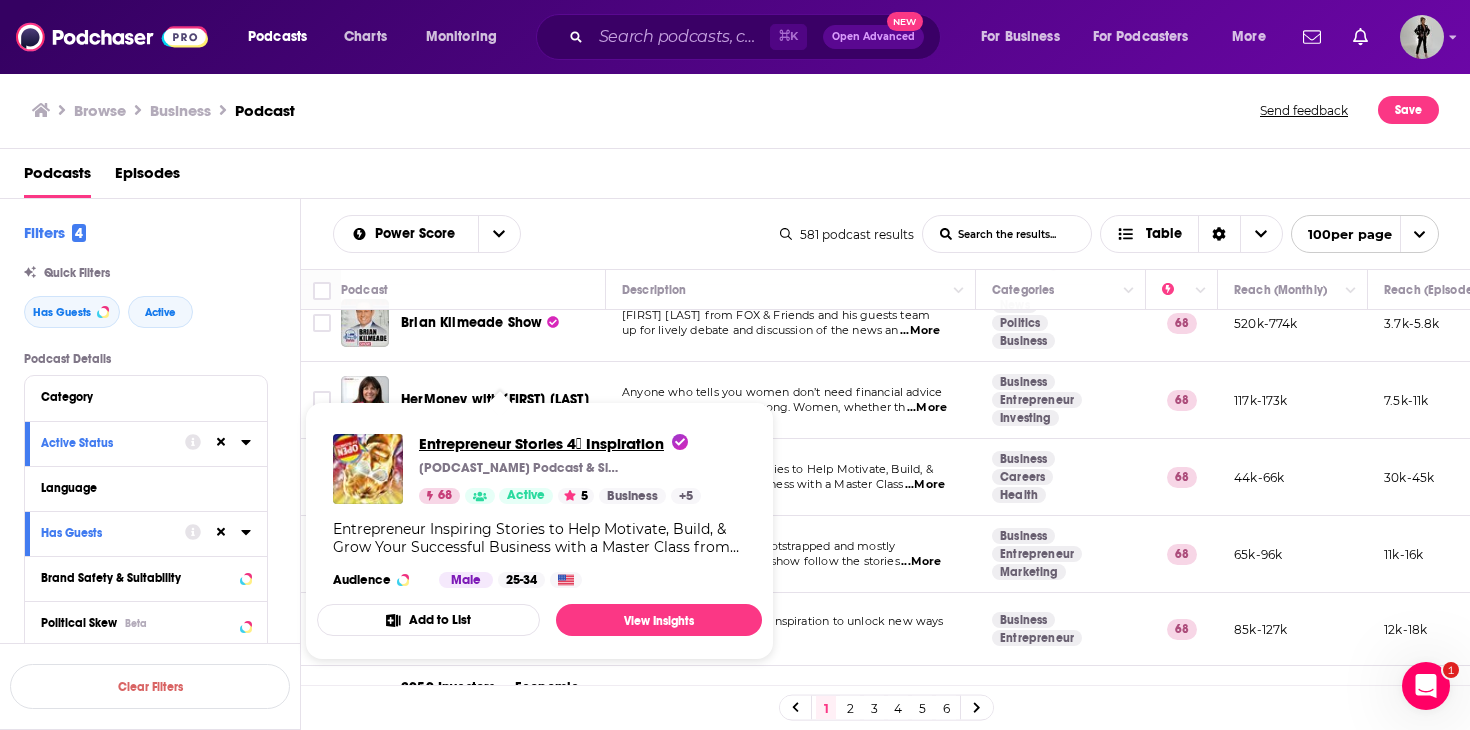 click on "Entrepreneur Stories 4⃣ Inspiration" at bounding box center [553, 443] 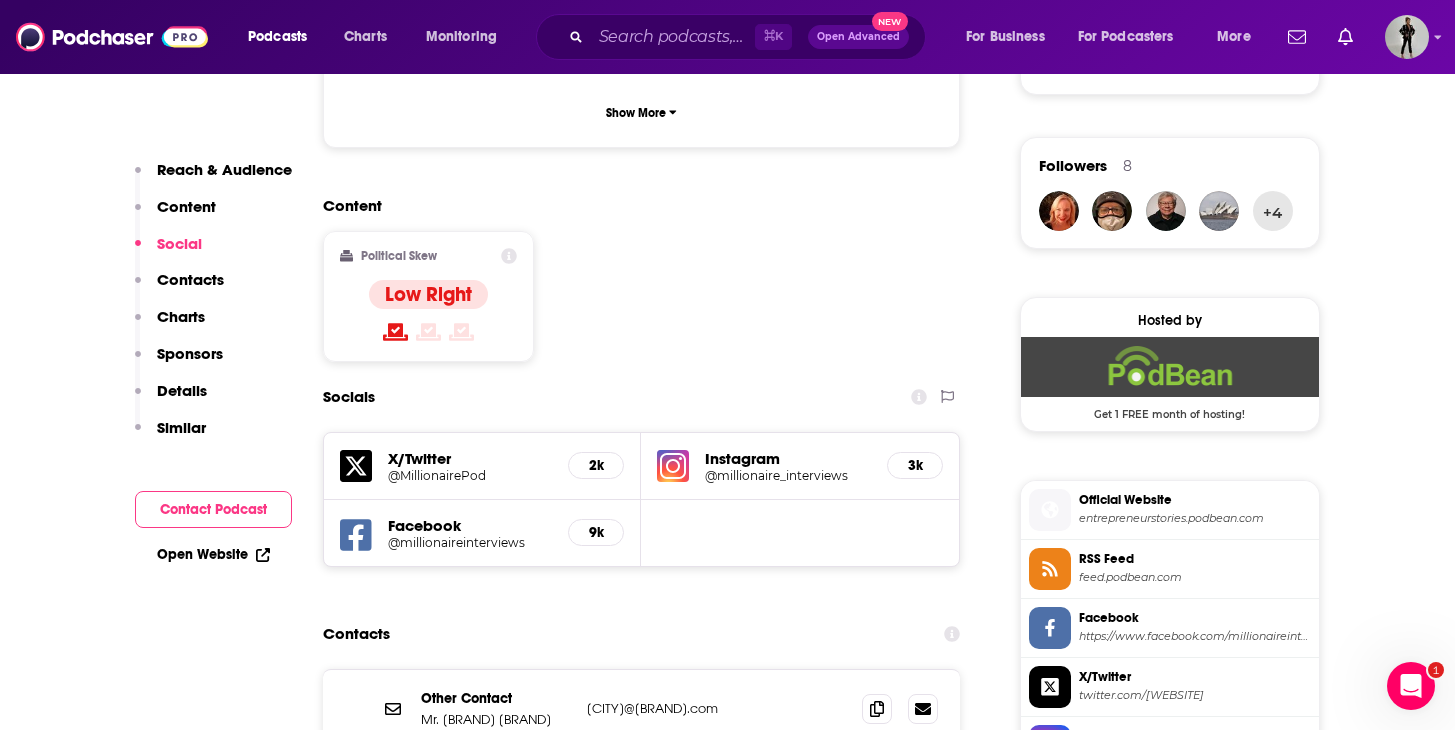 scroll, scrollTop: 1782, scrollLeft: 0, axis: vertical 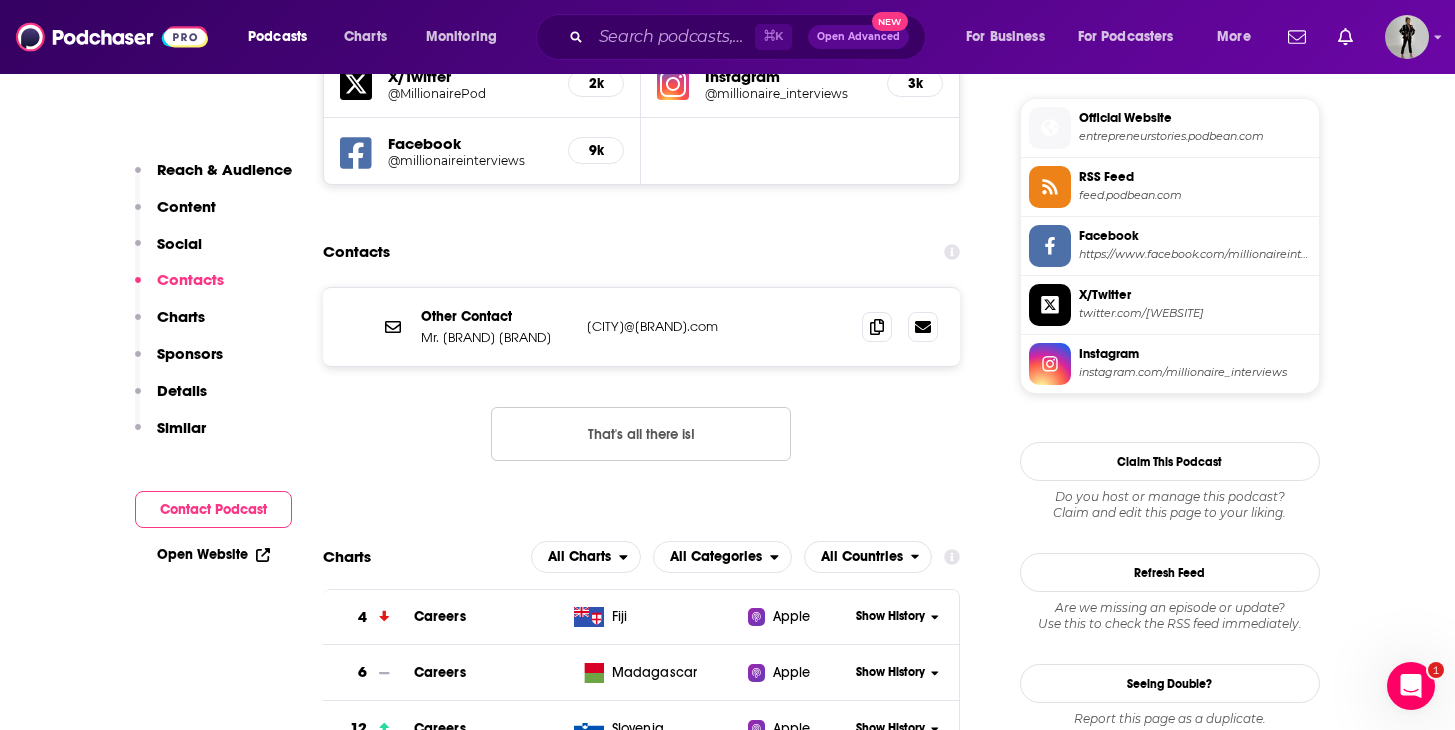drag, startPoint x: 804, startPoint y: 331, endPoint x: 581, endPoint y: 334, distance: 223.02017 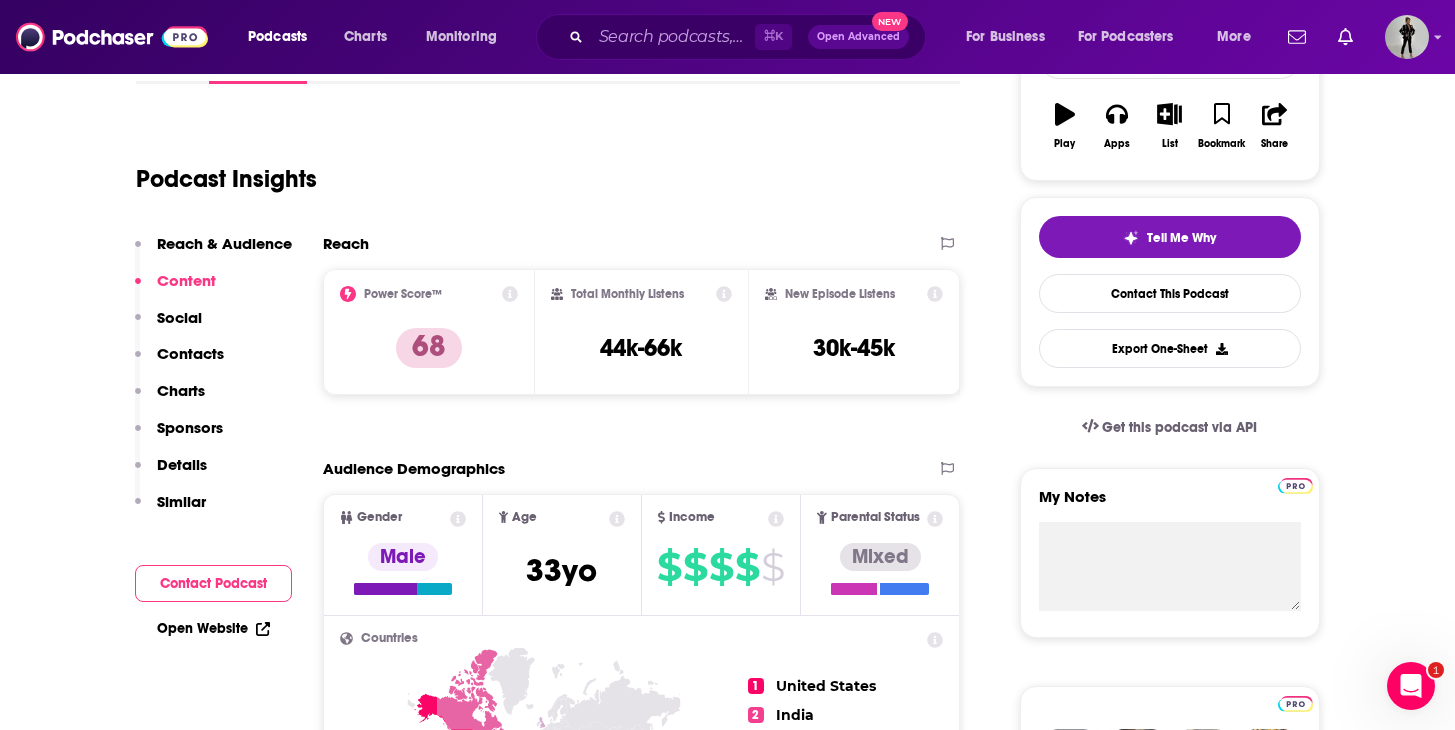 scroll, scrollTop: 180, scrollLeft: 0, axis: vertical 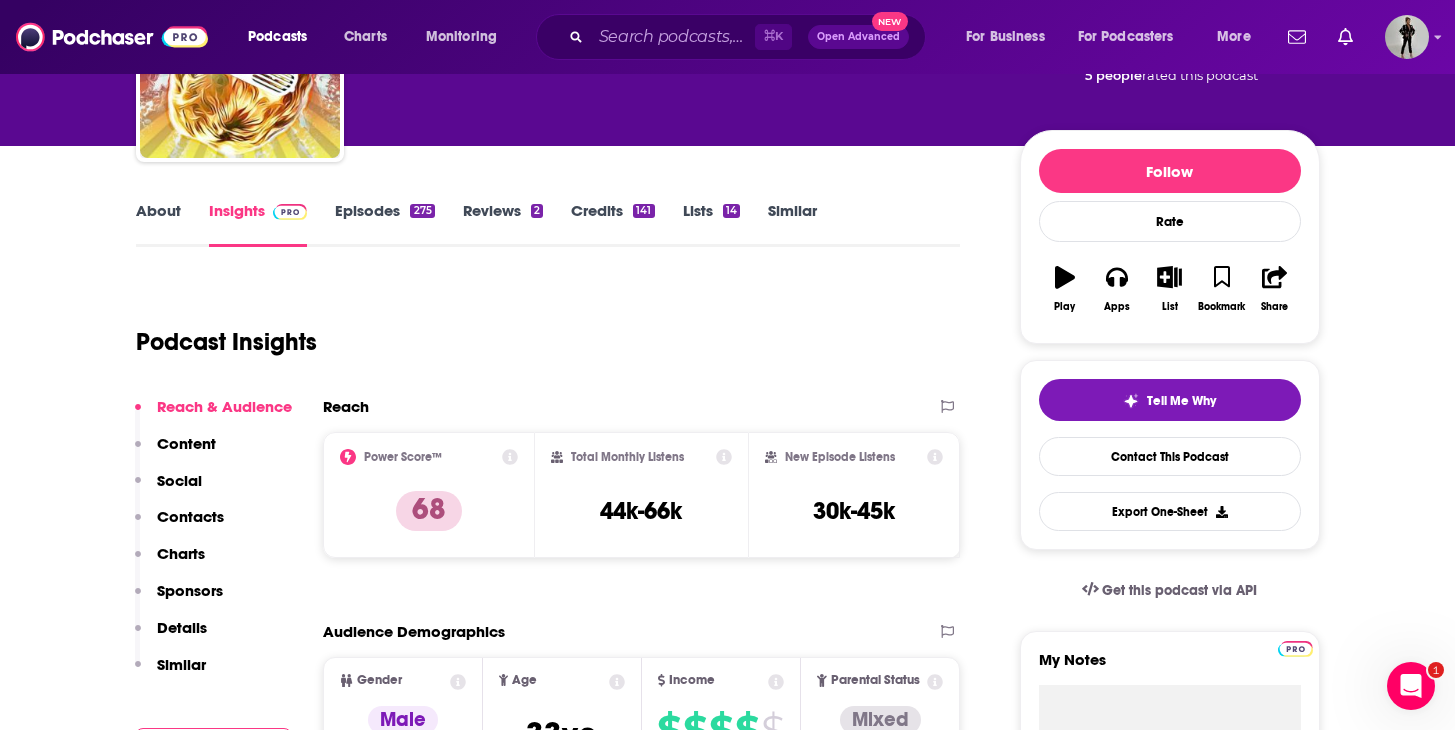 click on "Episodes 275" at bounding box center (384, 224) 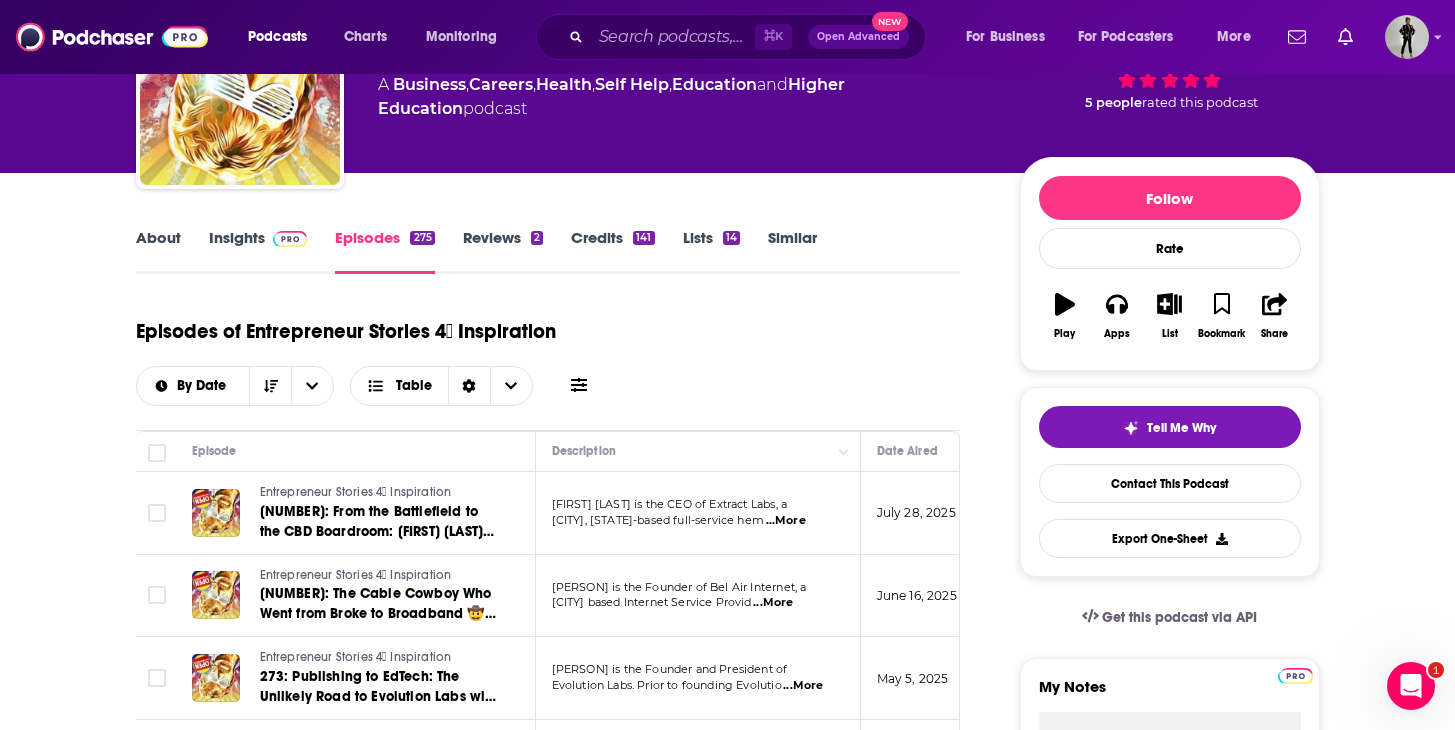 scroll, scrollTop: 185, scrollLeft: 0, axis: vertical 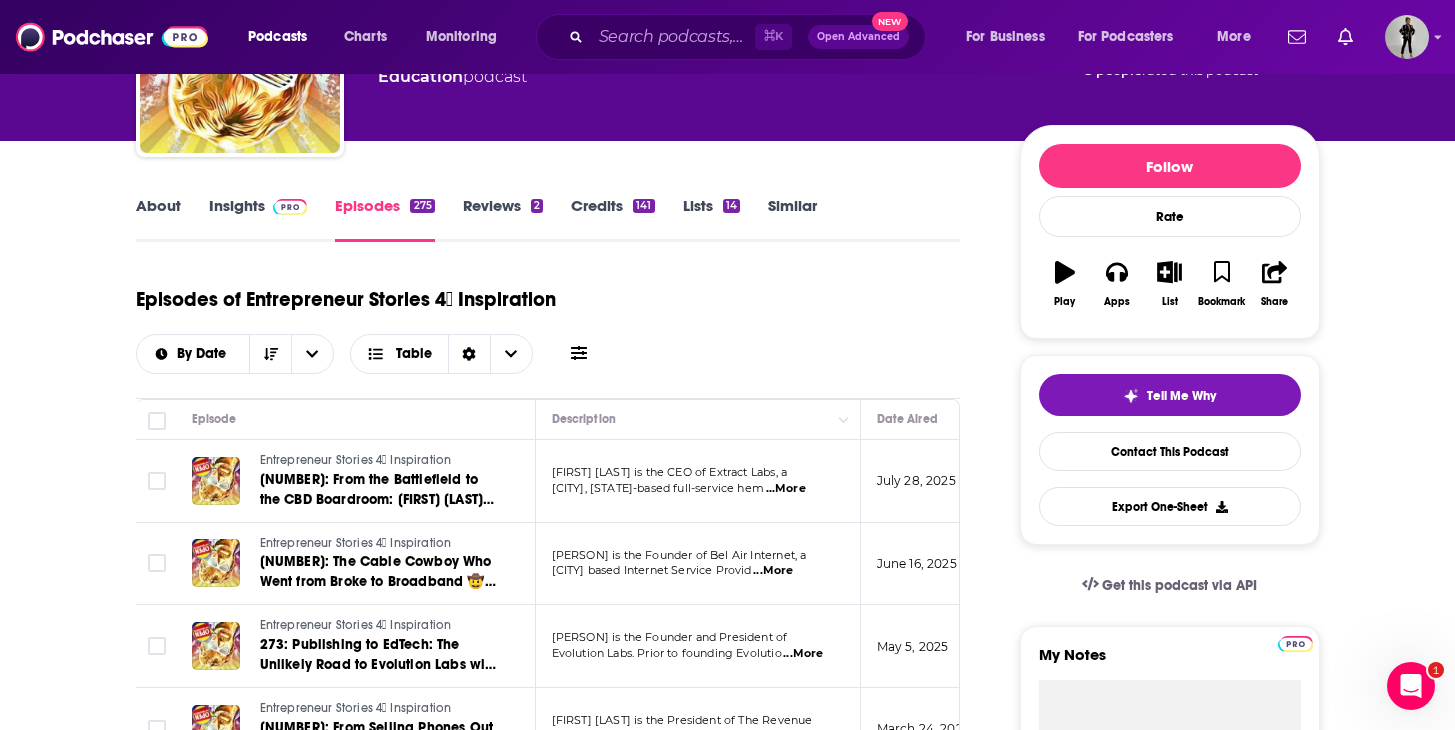 click on "About" at bounding box center (158, 219) 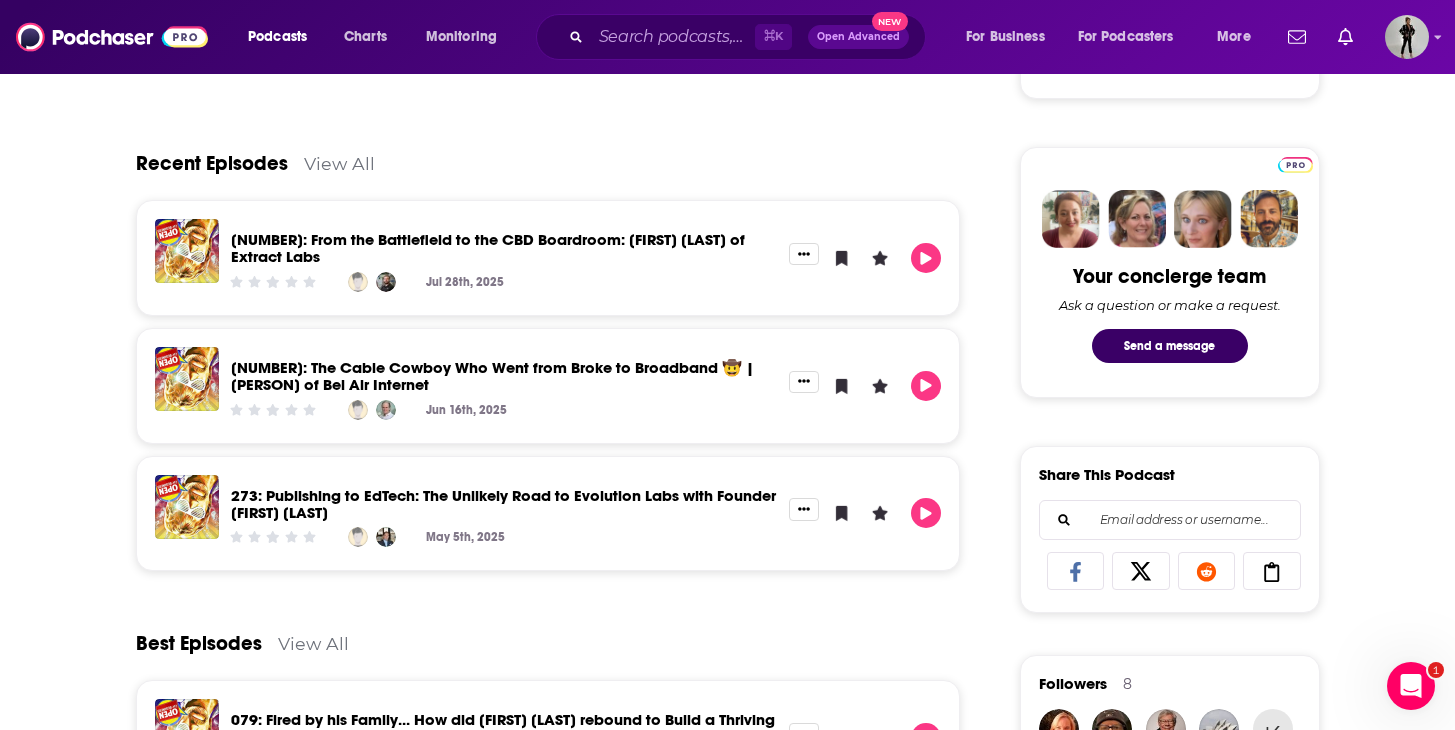 scroll, scrollTop: 1157, scrollLeft: 0, axis: vertical 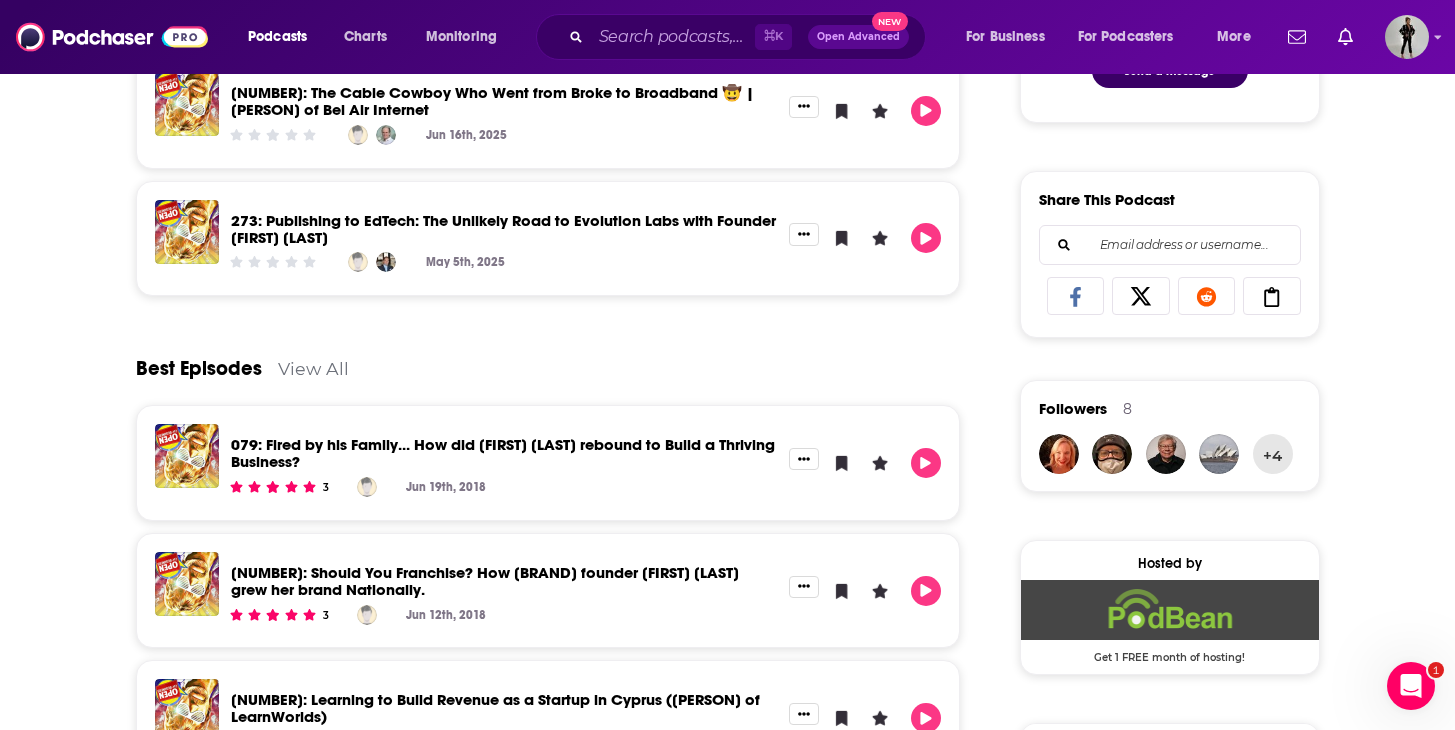 click on "079: Fired by his Family... How did Brad Martineau rebound to Build a Thriving Business?" at bounding box center (503, 453) 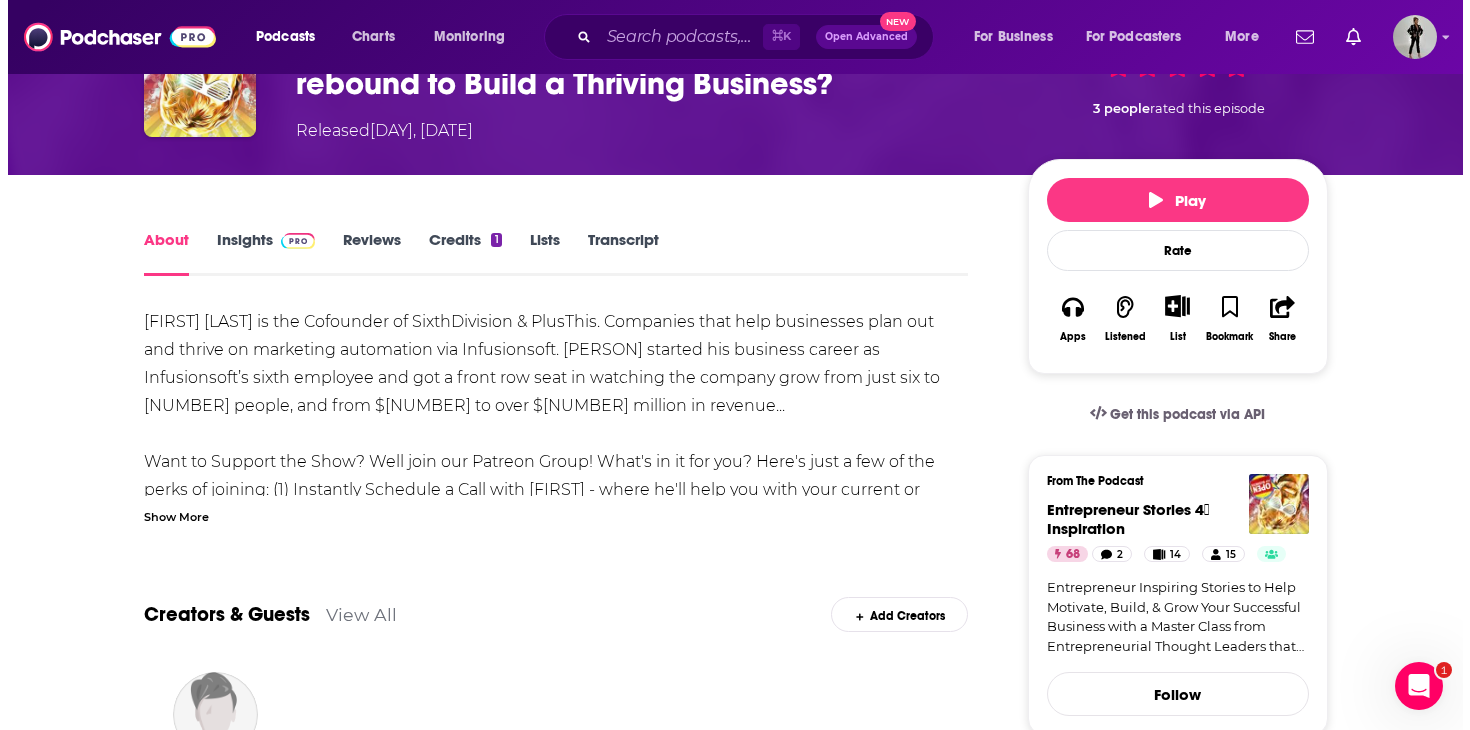 scroll, scrollTop: 0, scrollLeft: 0, axis: both 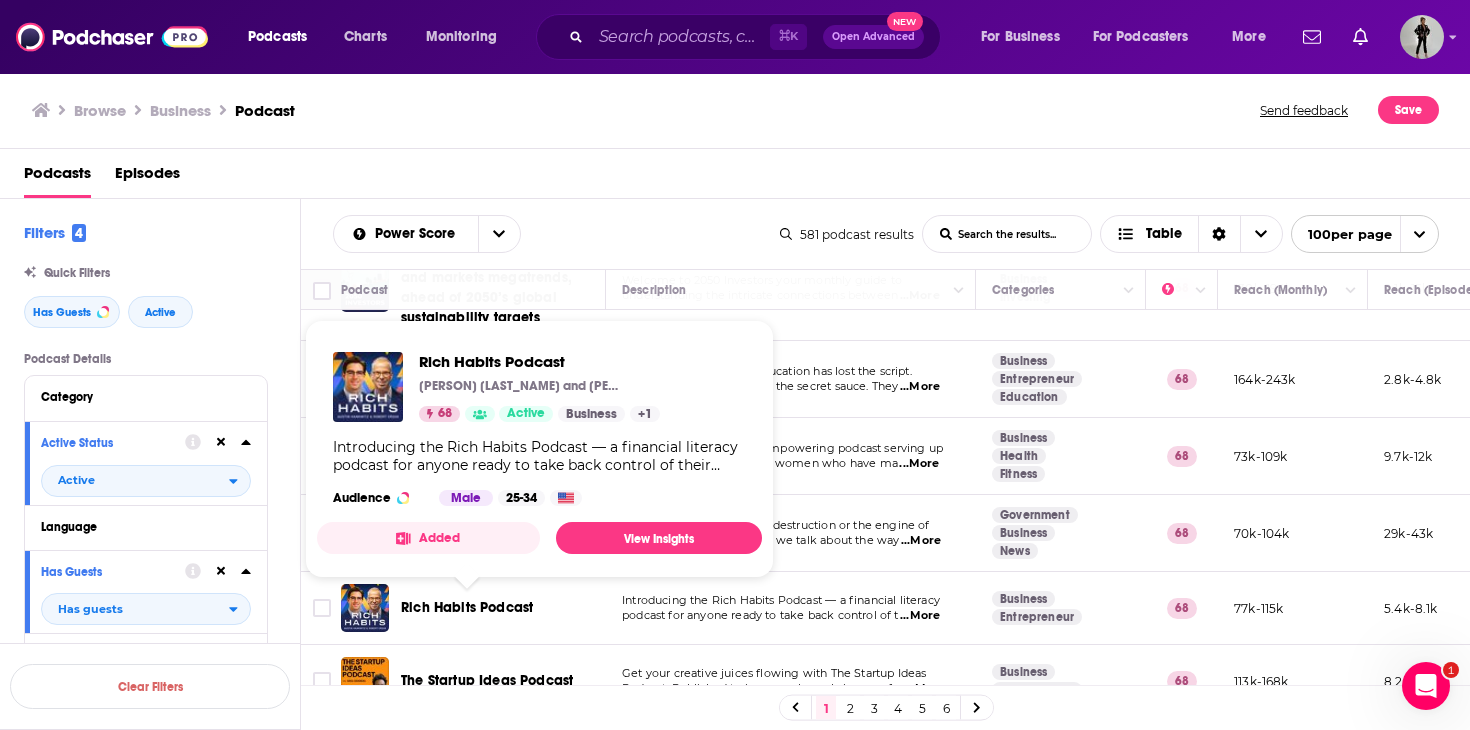 click on "Rich Habits Podcast" at bounding box center (467, 607) 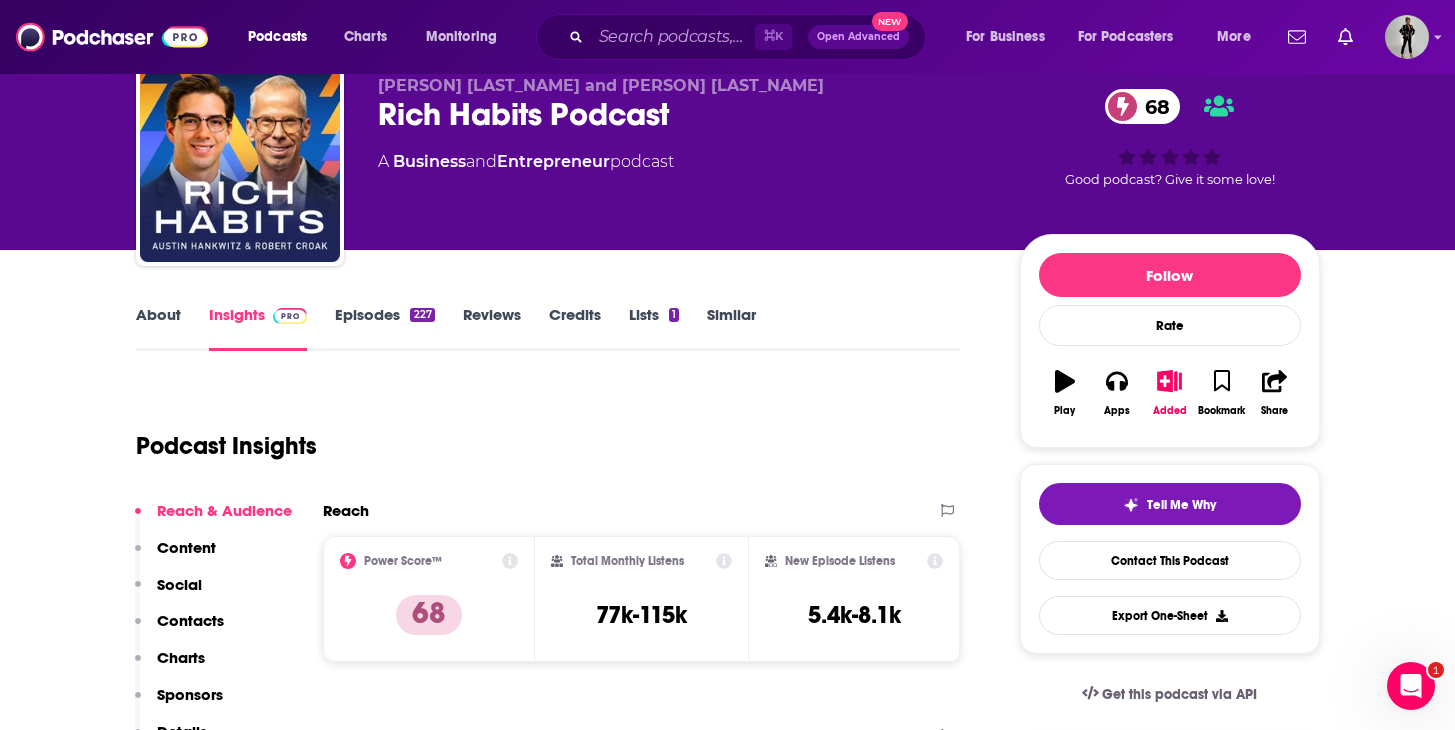 scroll, scrollTop: 5, scrollLeft: 0, axis: vertical 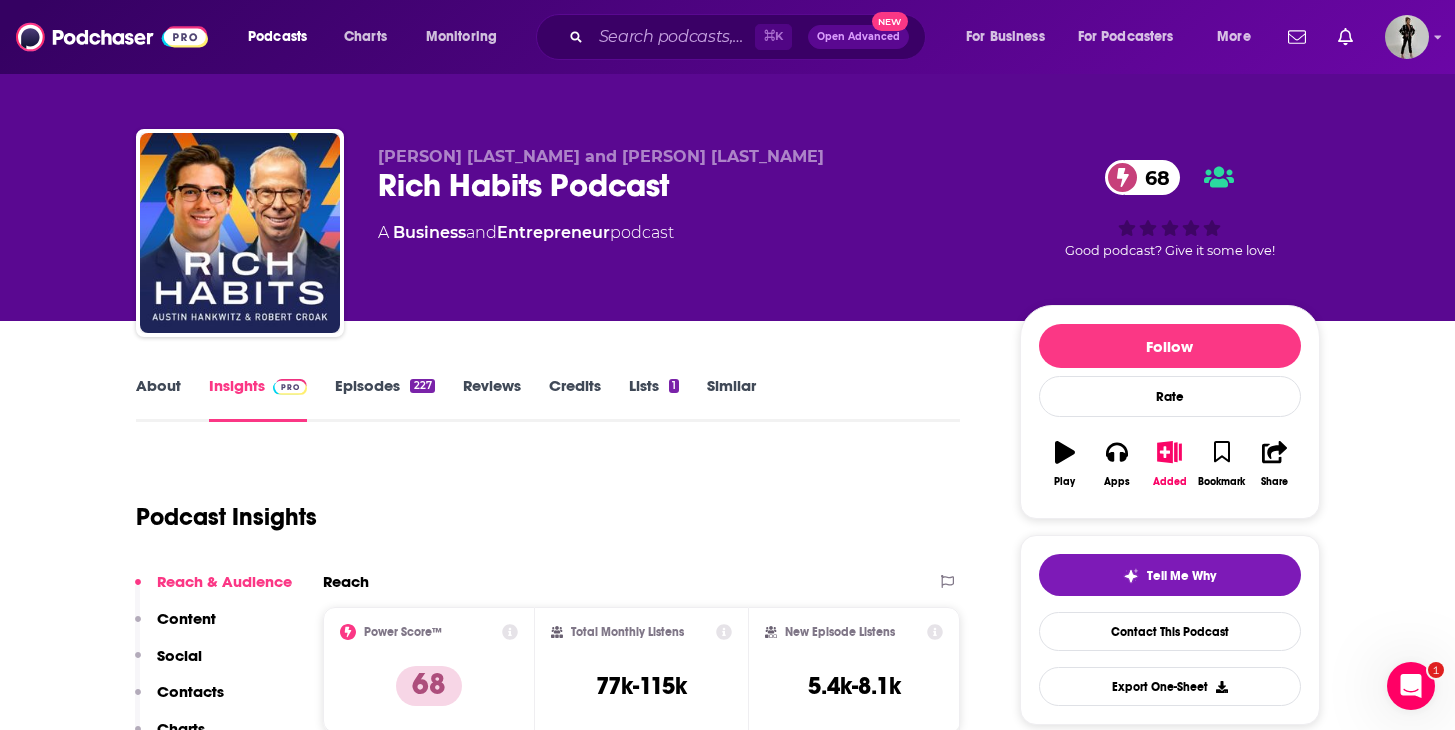 click on "About" at bounding box center [158, 399] 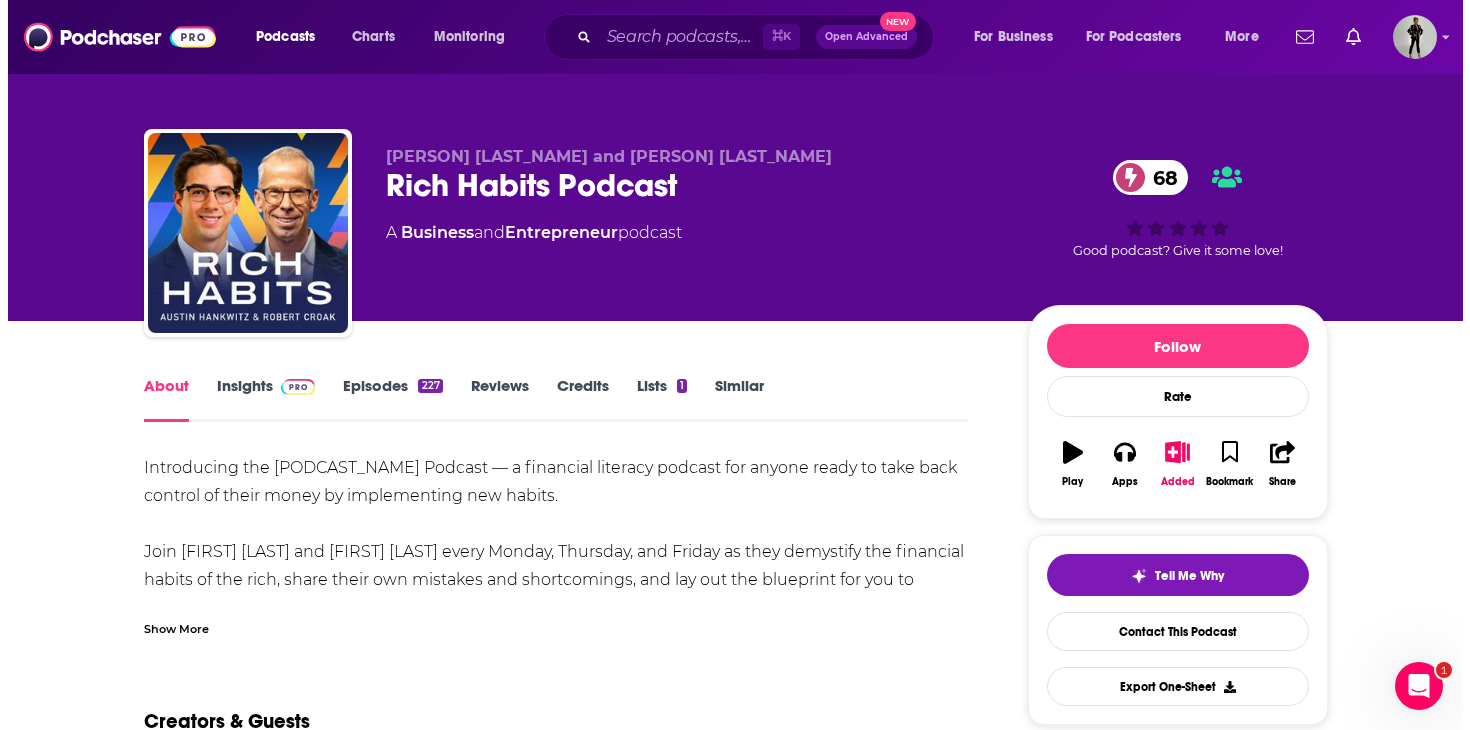 scroll, scrollTop: 0, scrollLeft: 0, axis: both 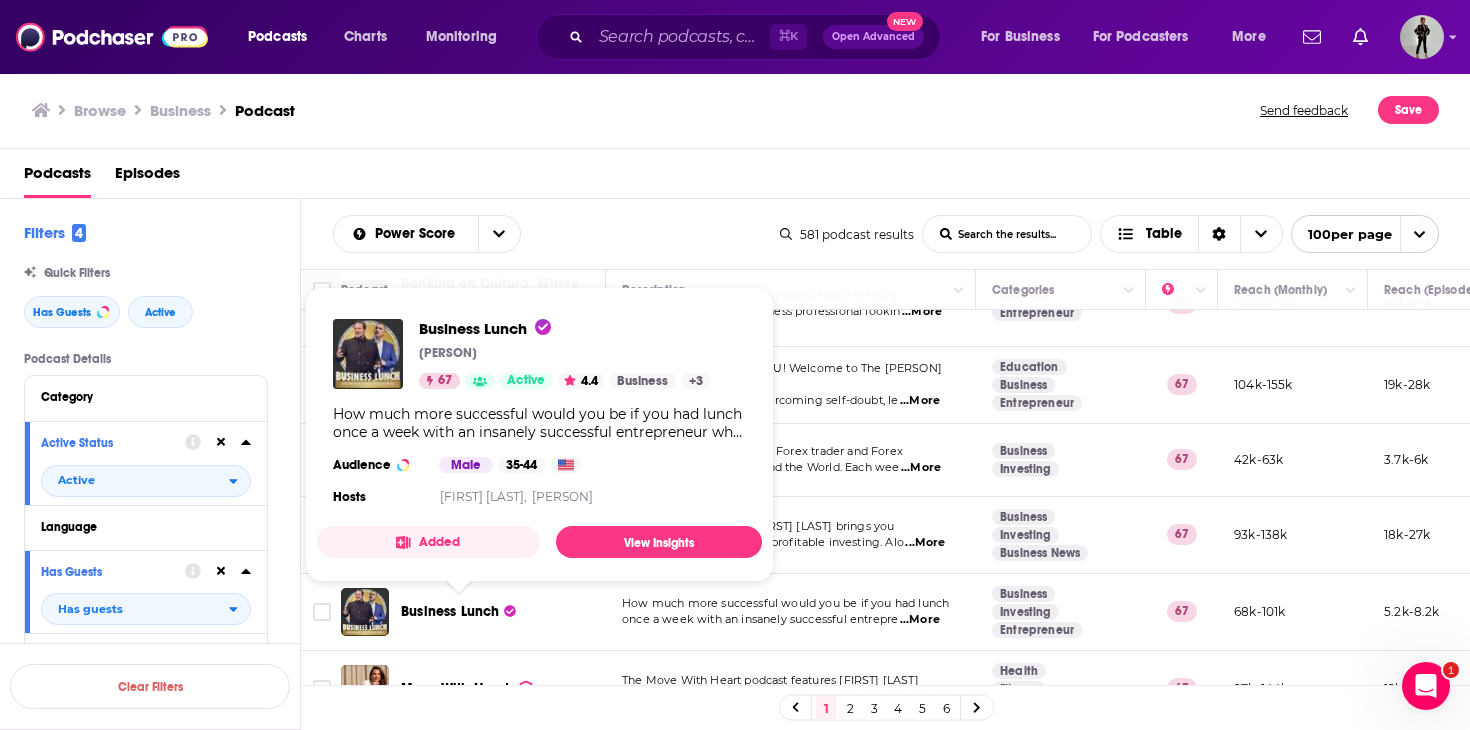 click on "Business Lunch" at bounding box center (450, 611) 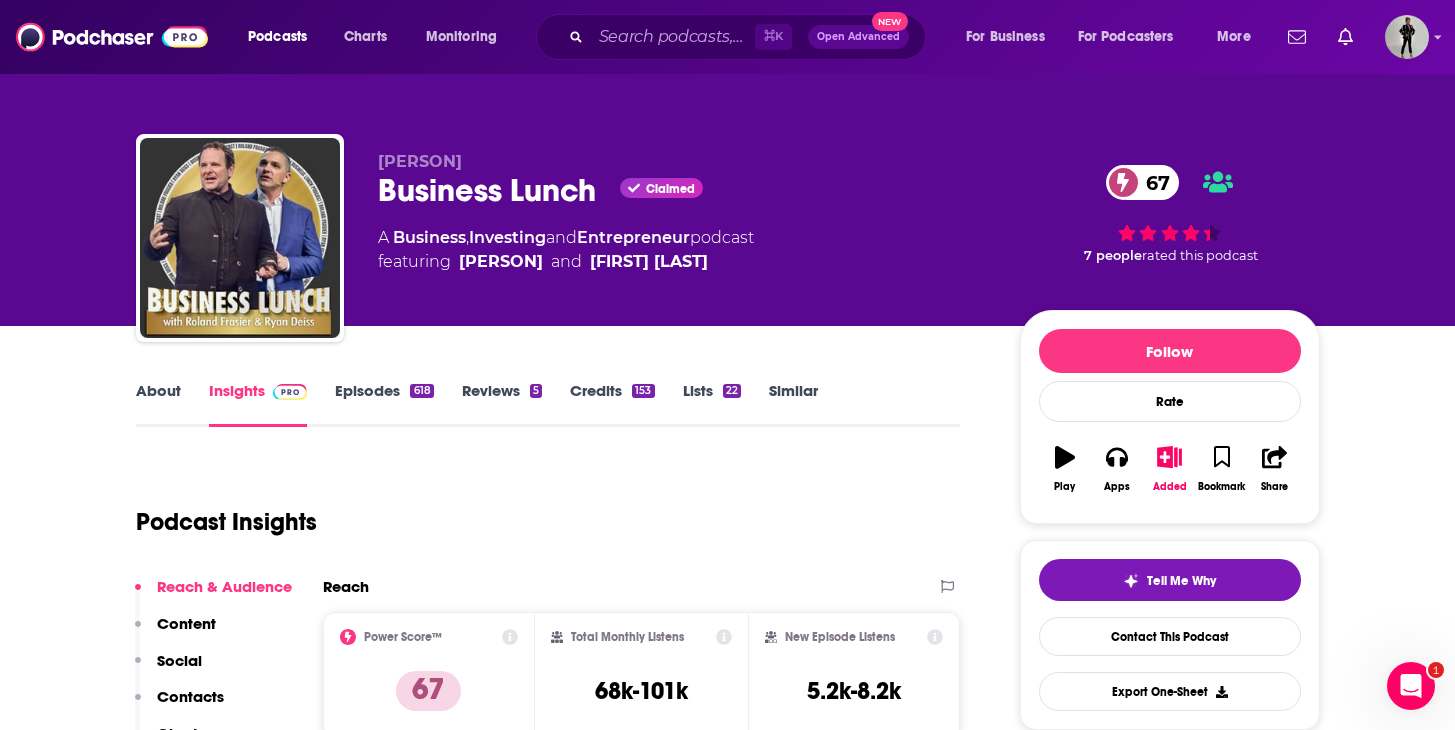 click on "About" at bounding box center (158, 404) 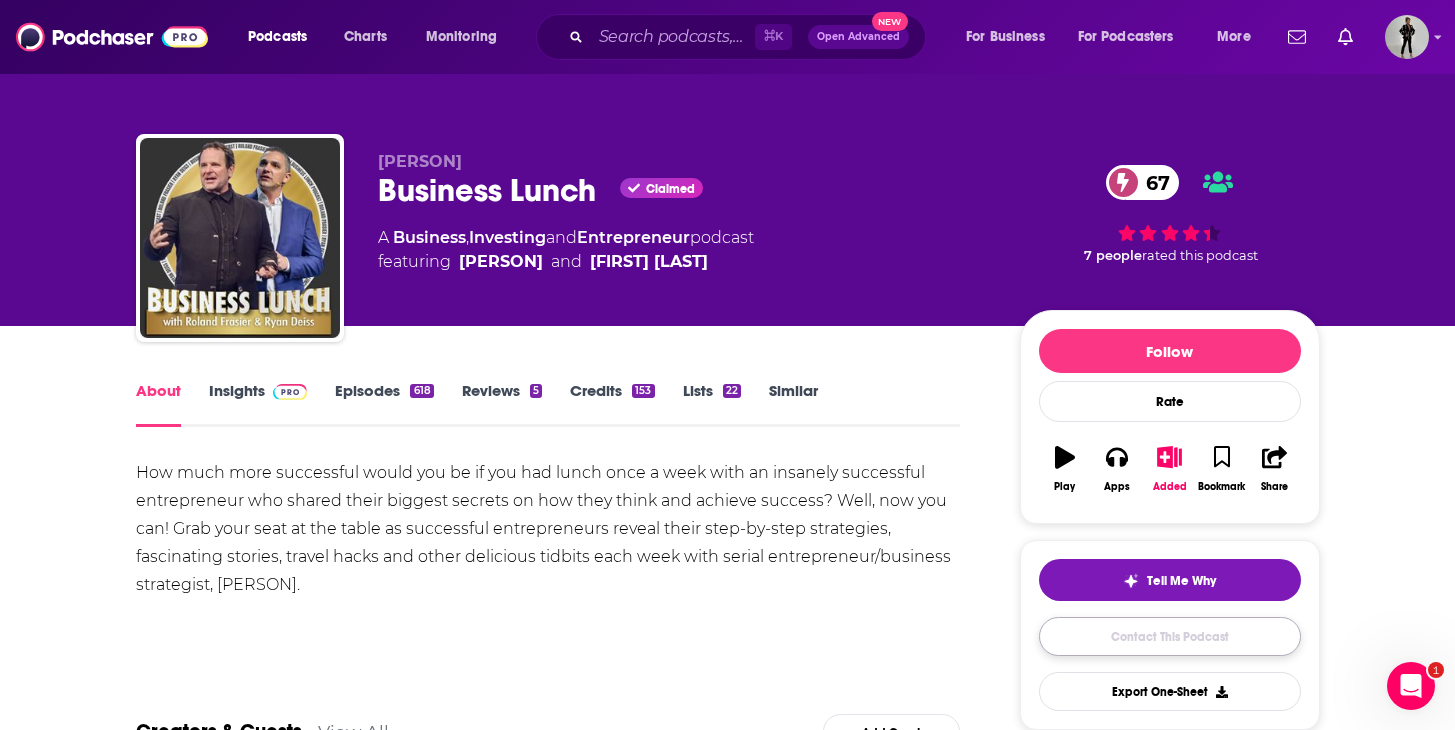 click on "Contact This Podcast" at bounding box center (1170, 636) 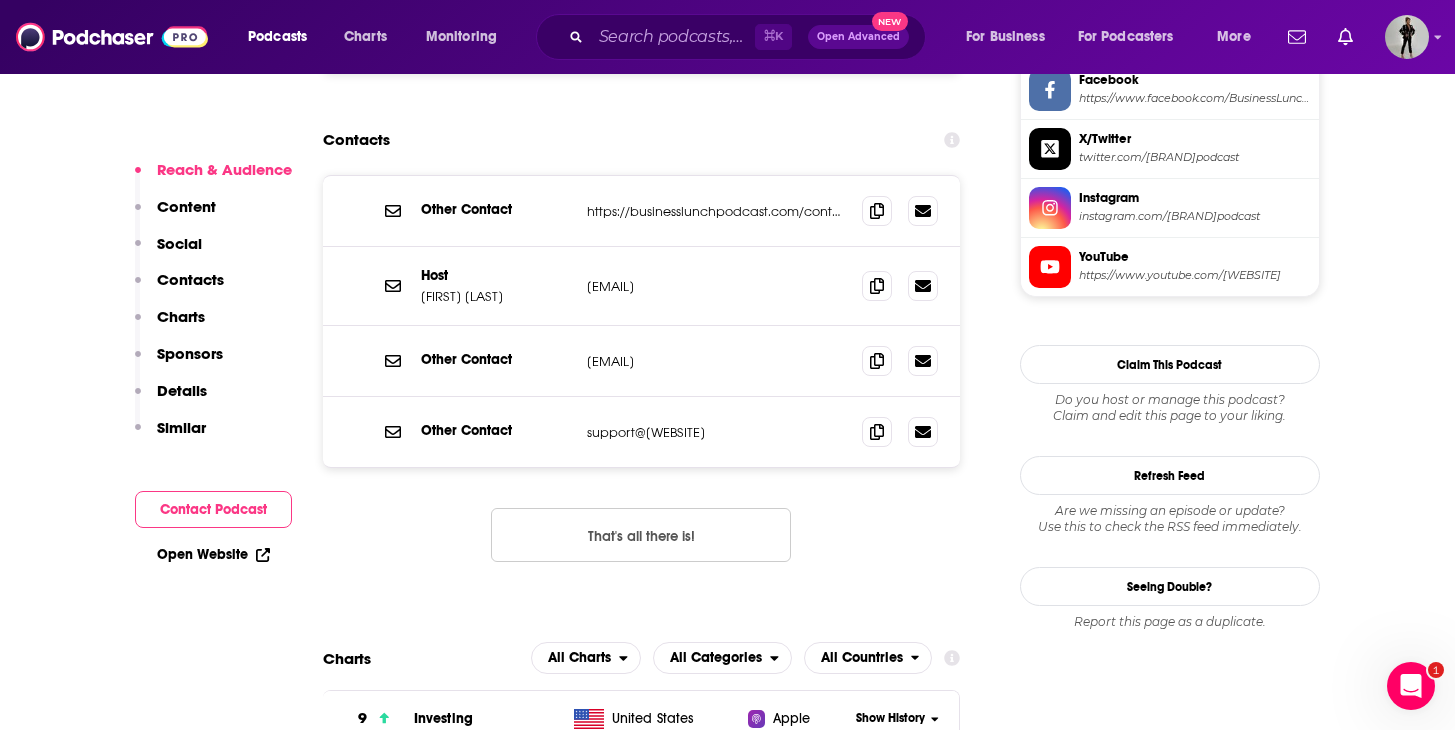 scroll, scrollTop: 1938, scrollLeft: 0, axis: vertical 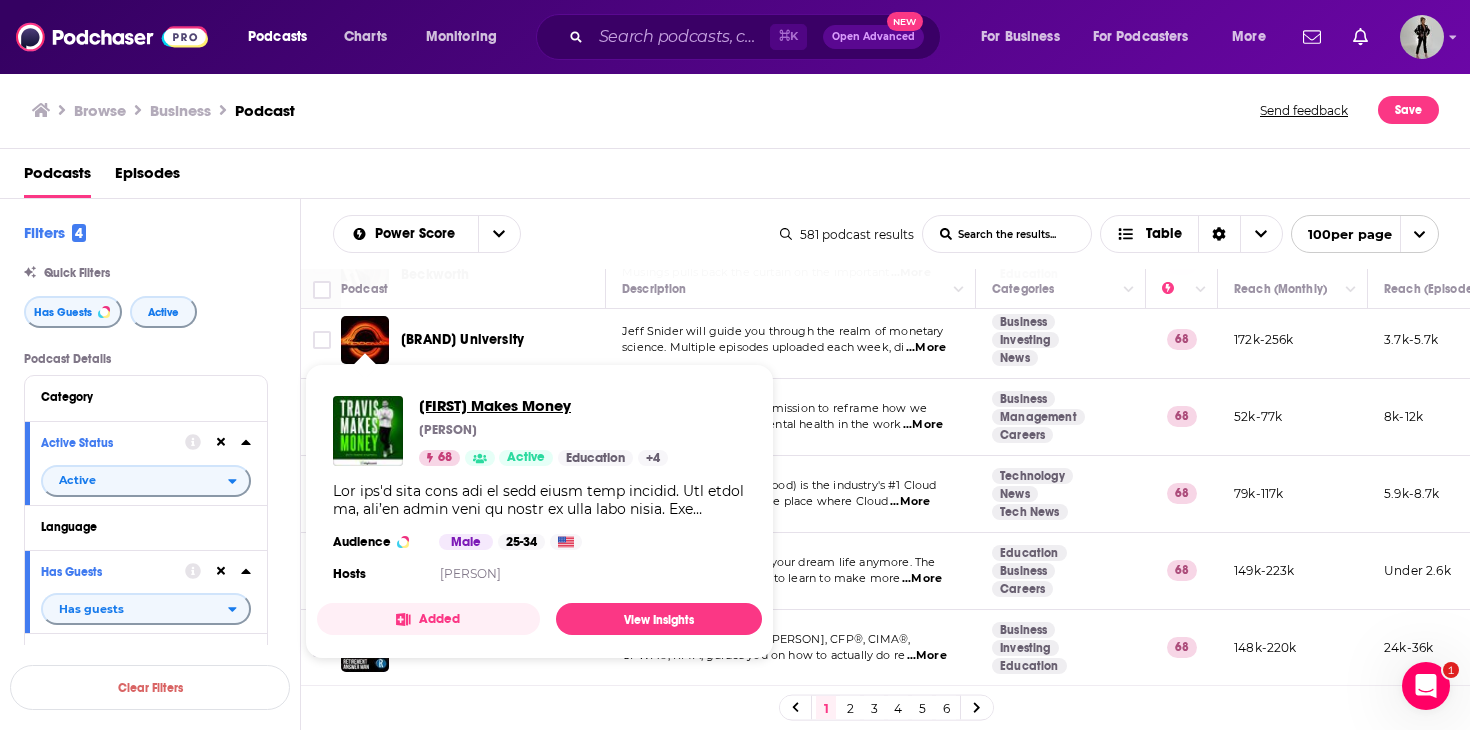click on "[FIRST] Makes Money" at bounding box center (543, 405) 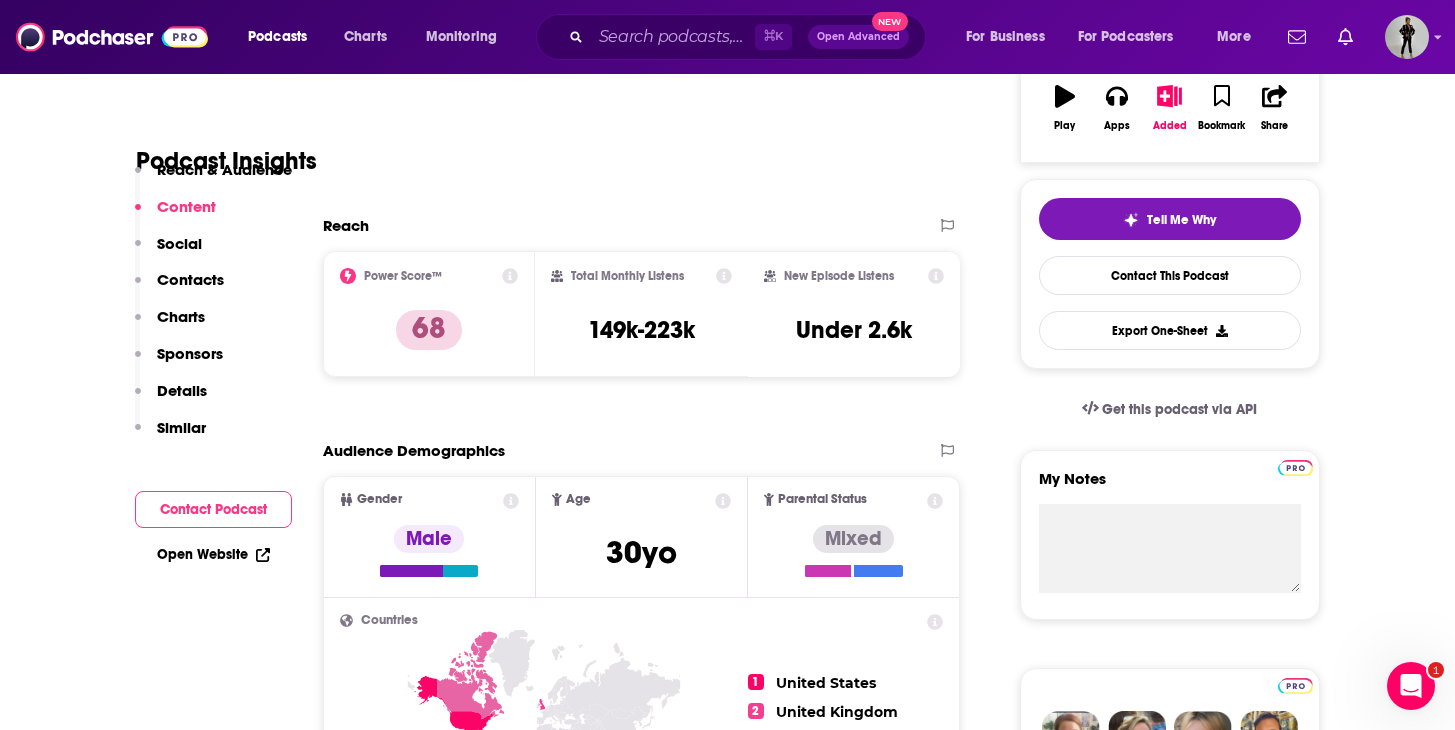 scroll, scrollTop: 245, scrollLeft: 0, axis: vertical 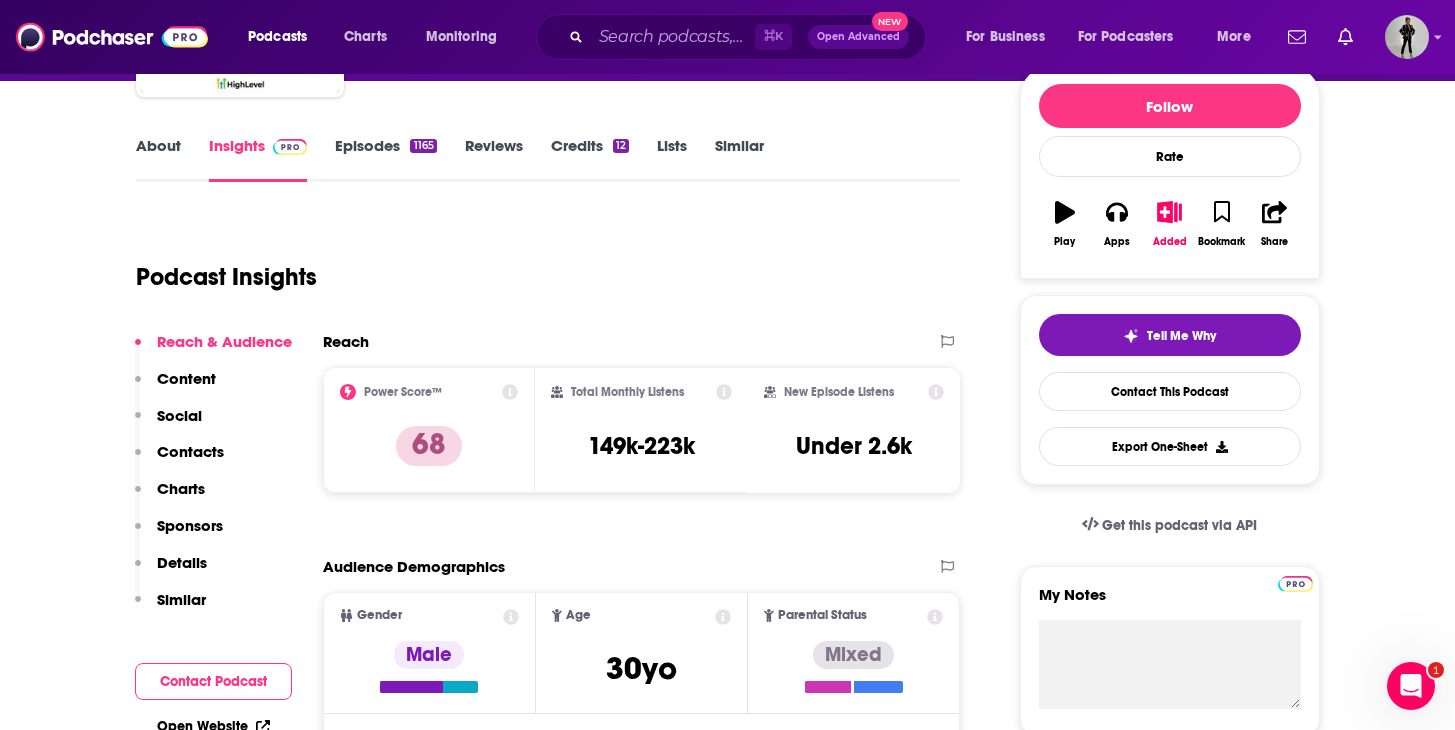 click on "Episodes 1165" at bounding box center [385, 159] 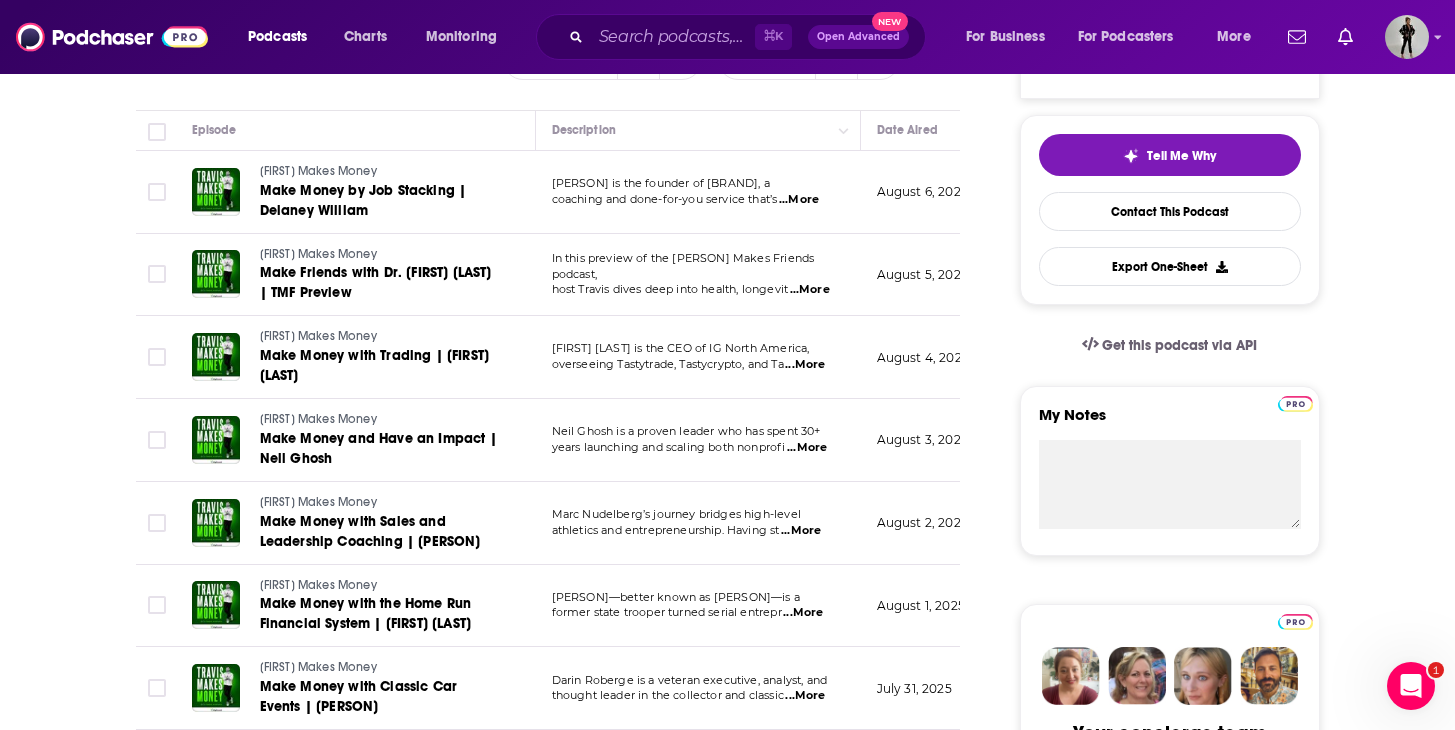scroll, scrollTop: 0, scrollLeft: 0, axis: both 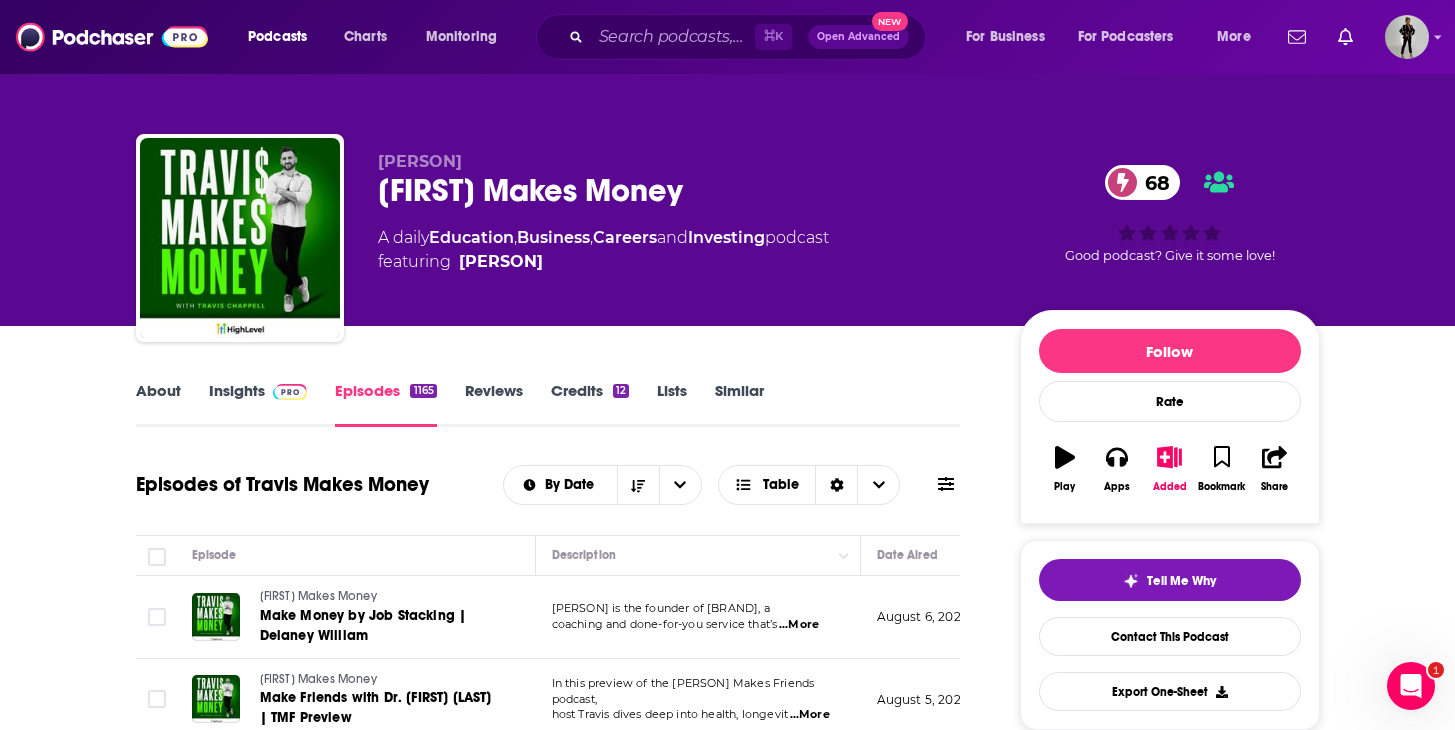 click on "About" at bounding box center [158, 404] 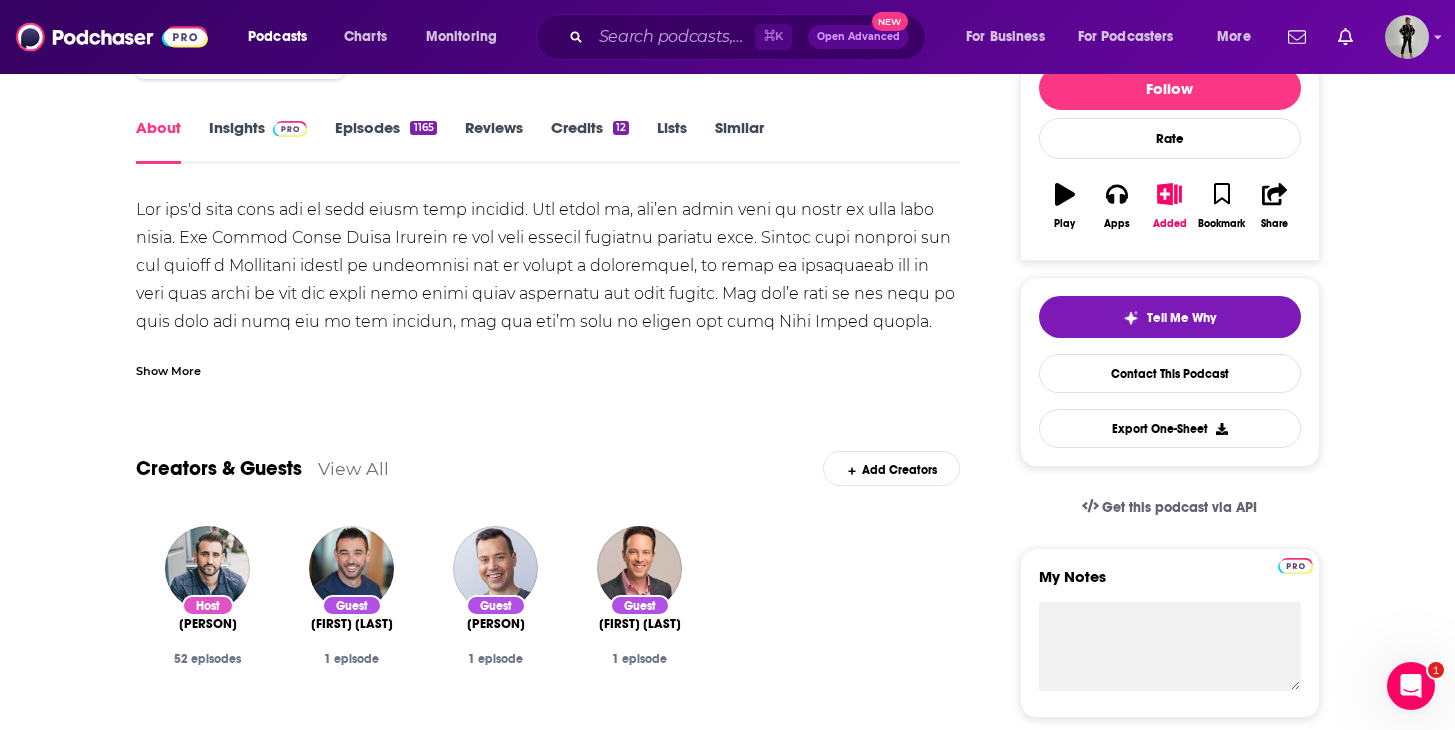 scroll, scrollTop: 389, scrollLeft: 0, axis: vertical 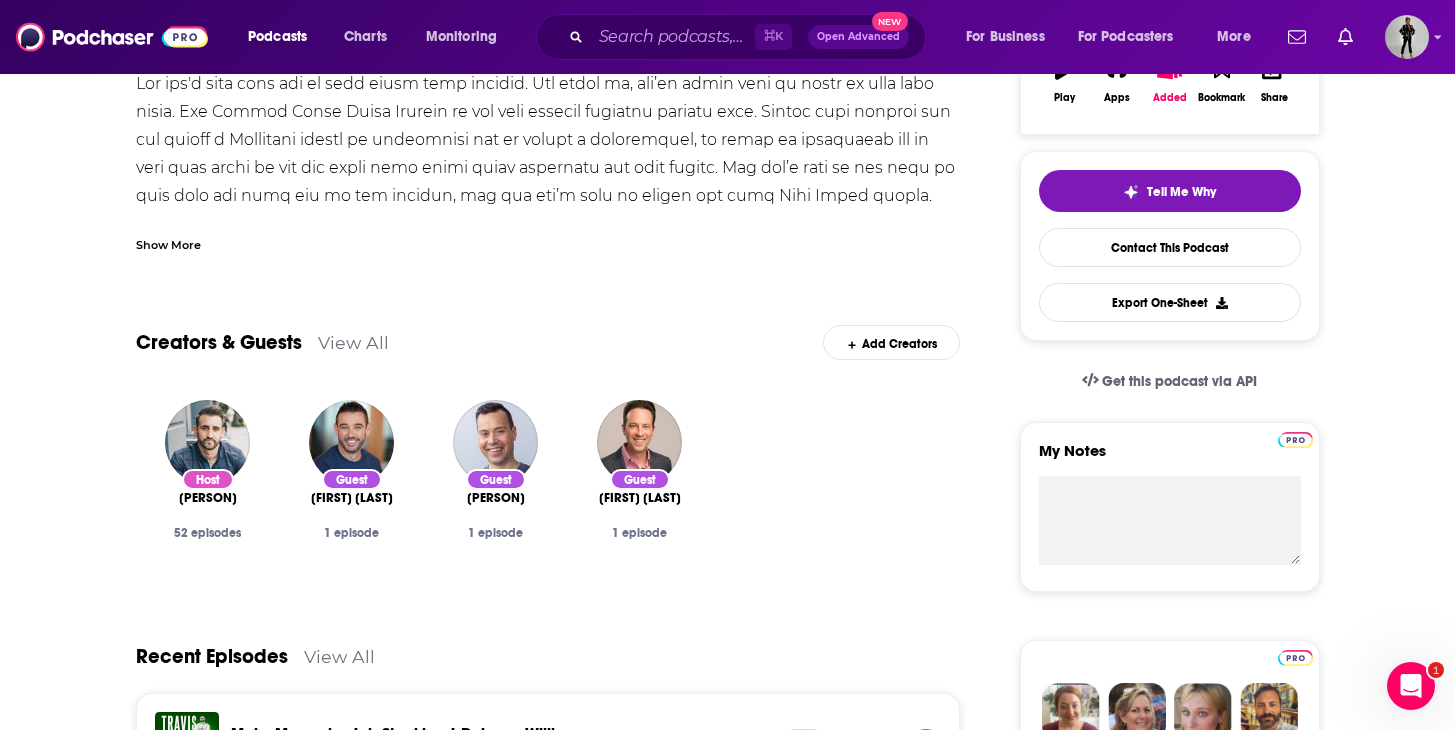 click on "View All" at bounding box center [353, 342] 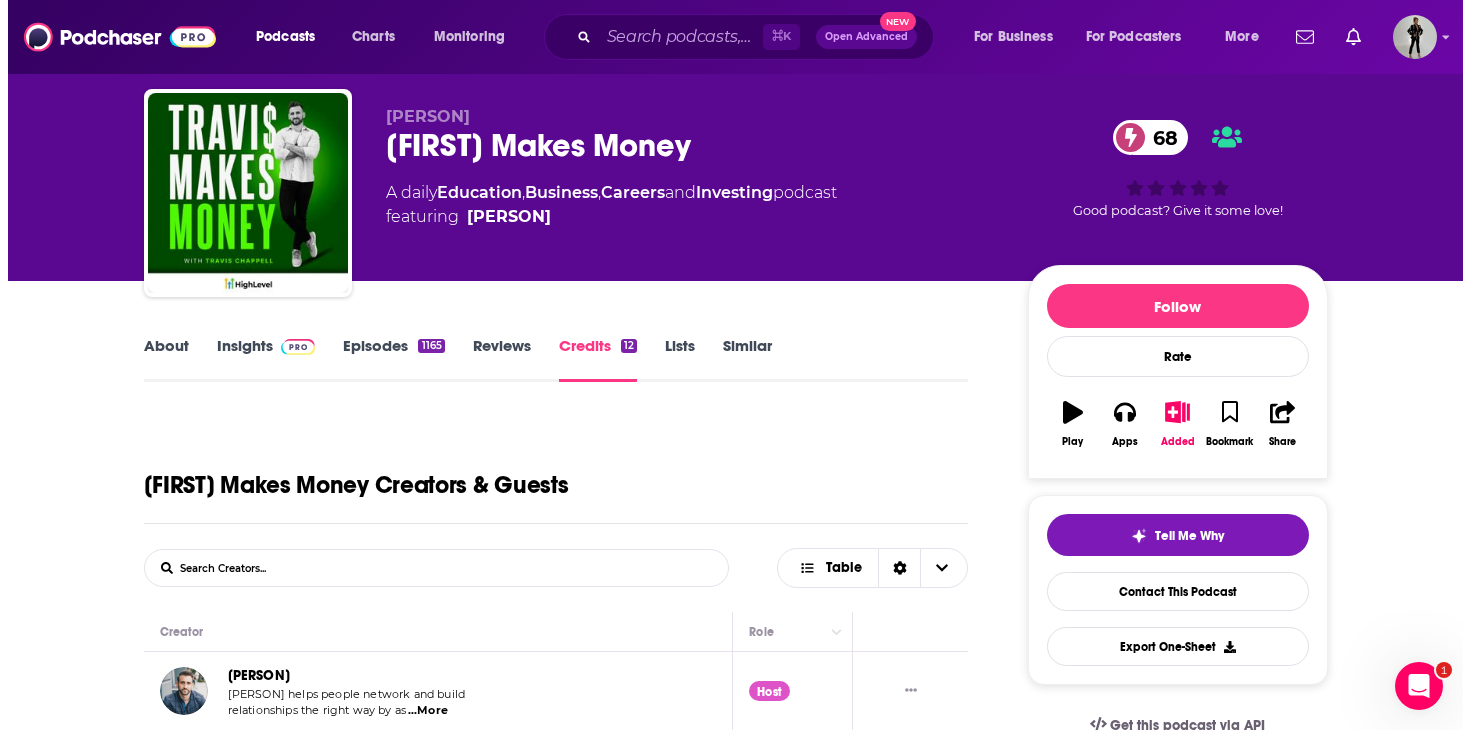 scroll, scrollTop: 0, scrollLeft: 0, axis: both 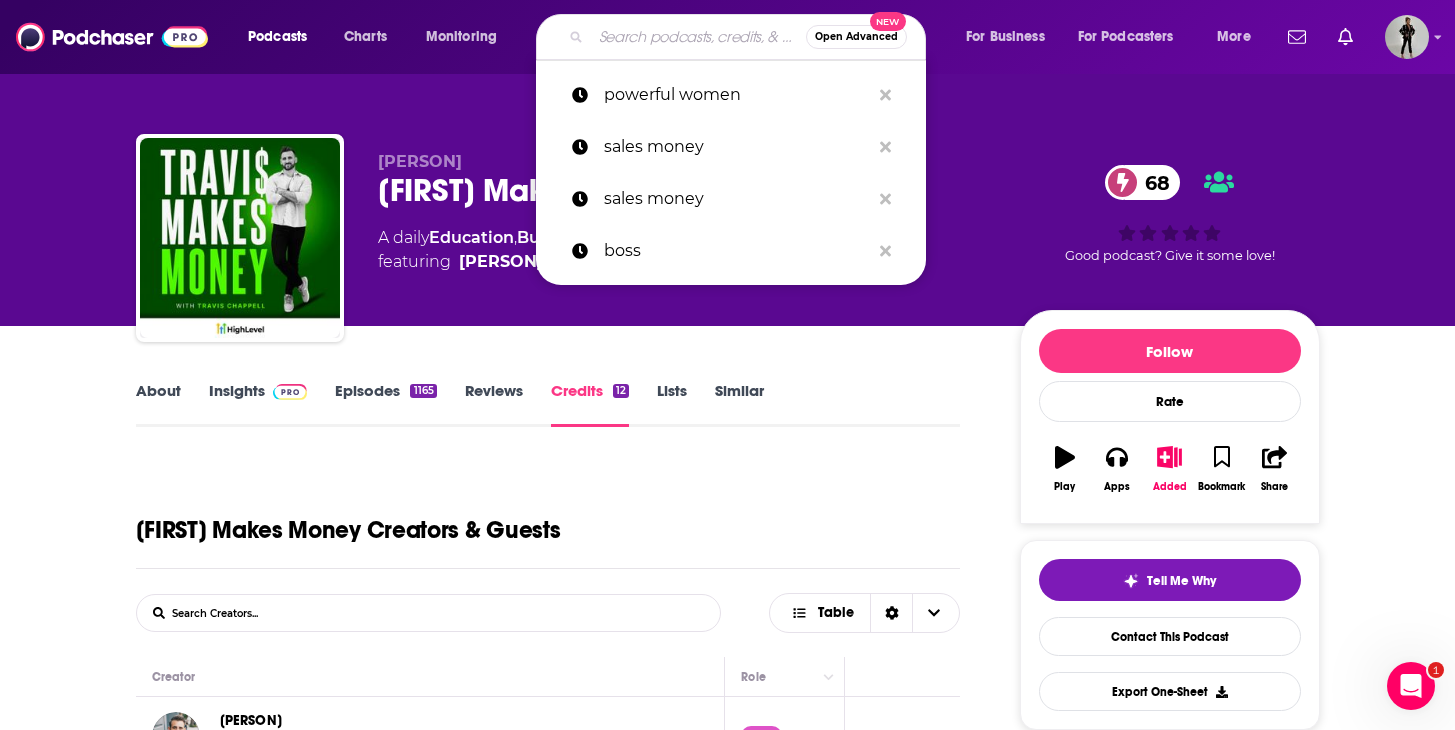 click at bounding box center [698, 37] 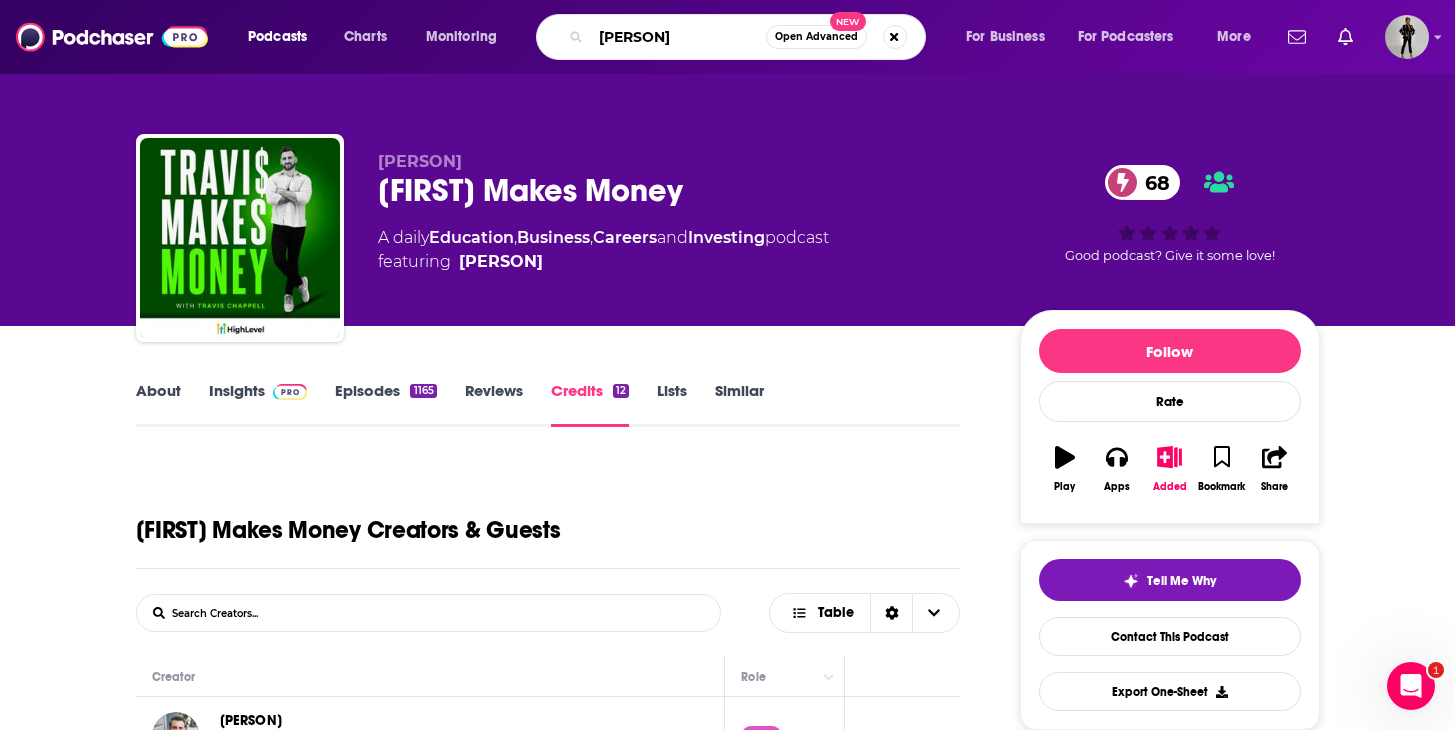 type on "[FIRST] [LAST]" 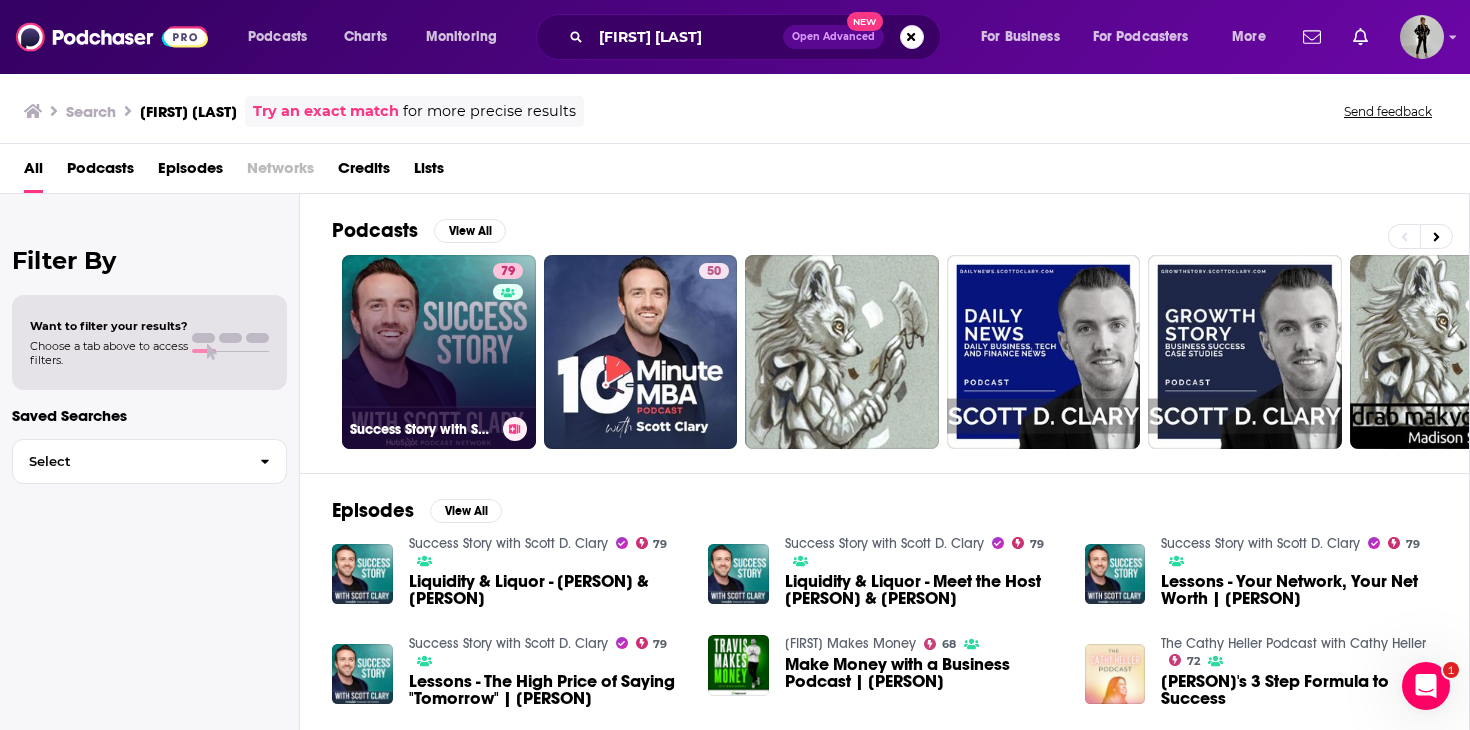 click on "79" at bounding box center (510, 340) 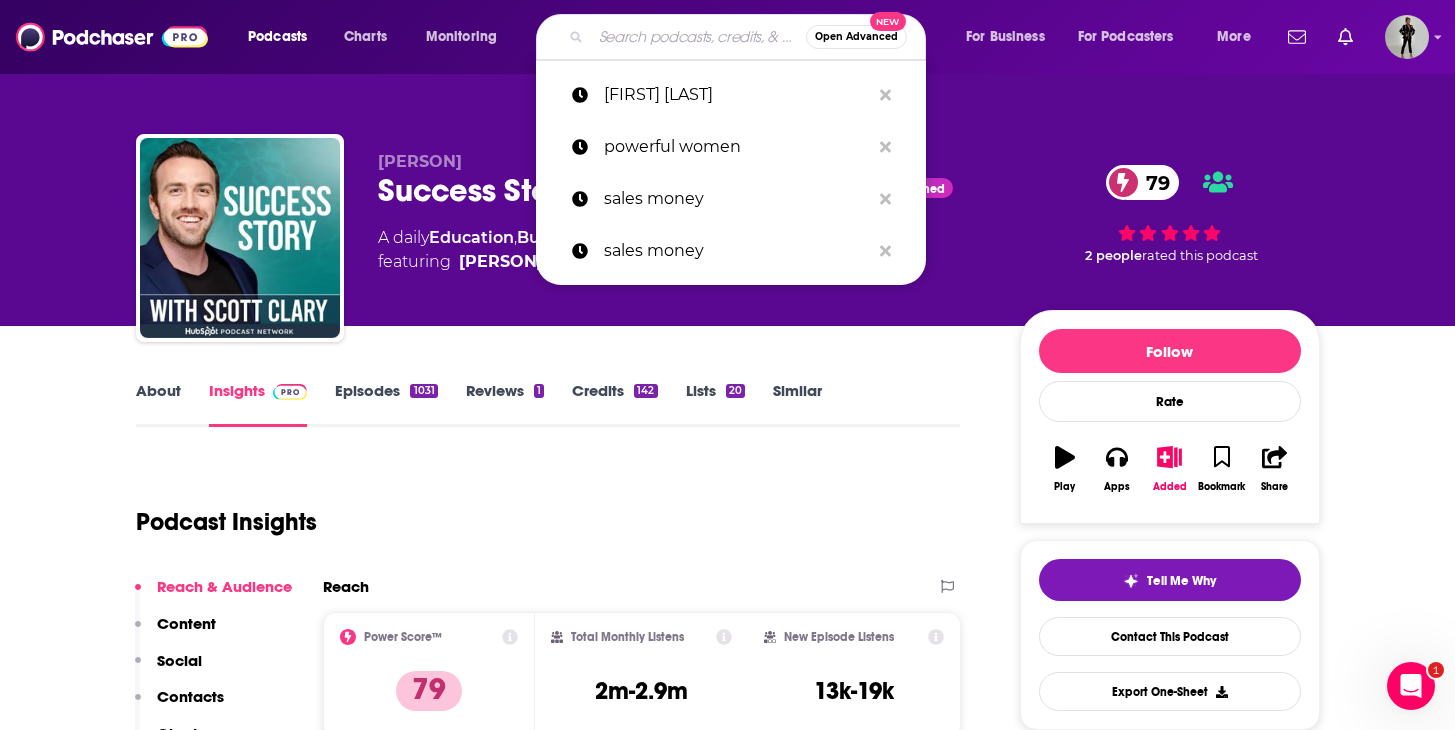 click at bounding box center [698, 37] 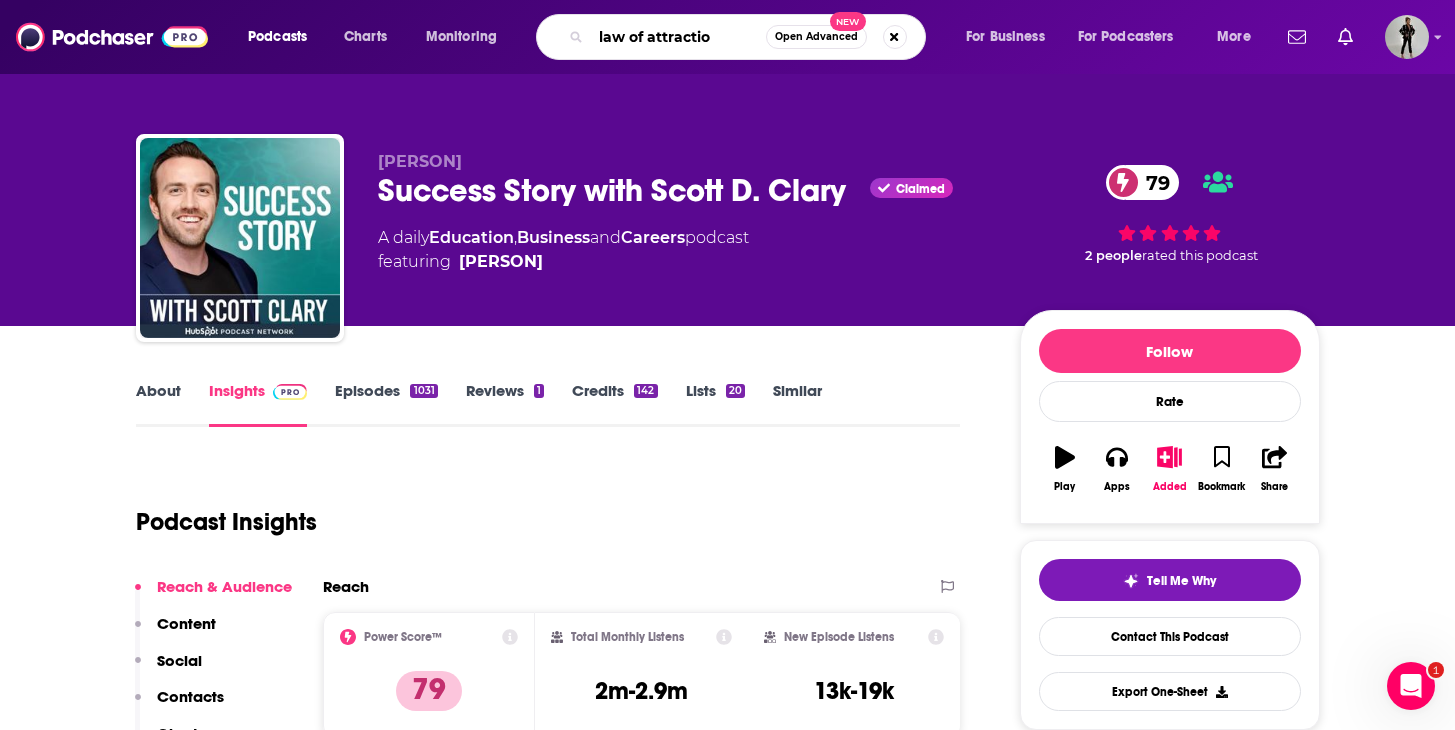 type on "law of attraction" 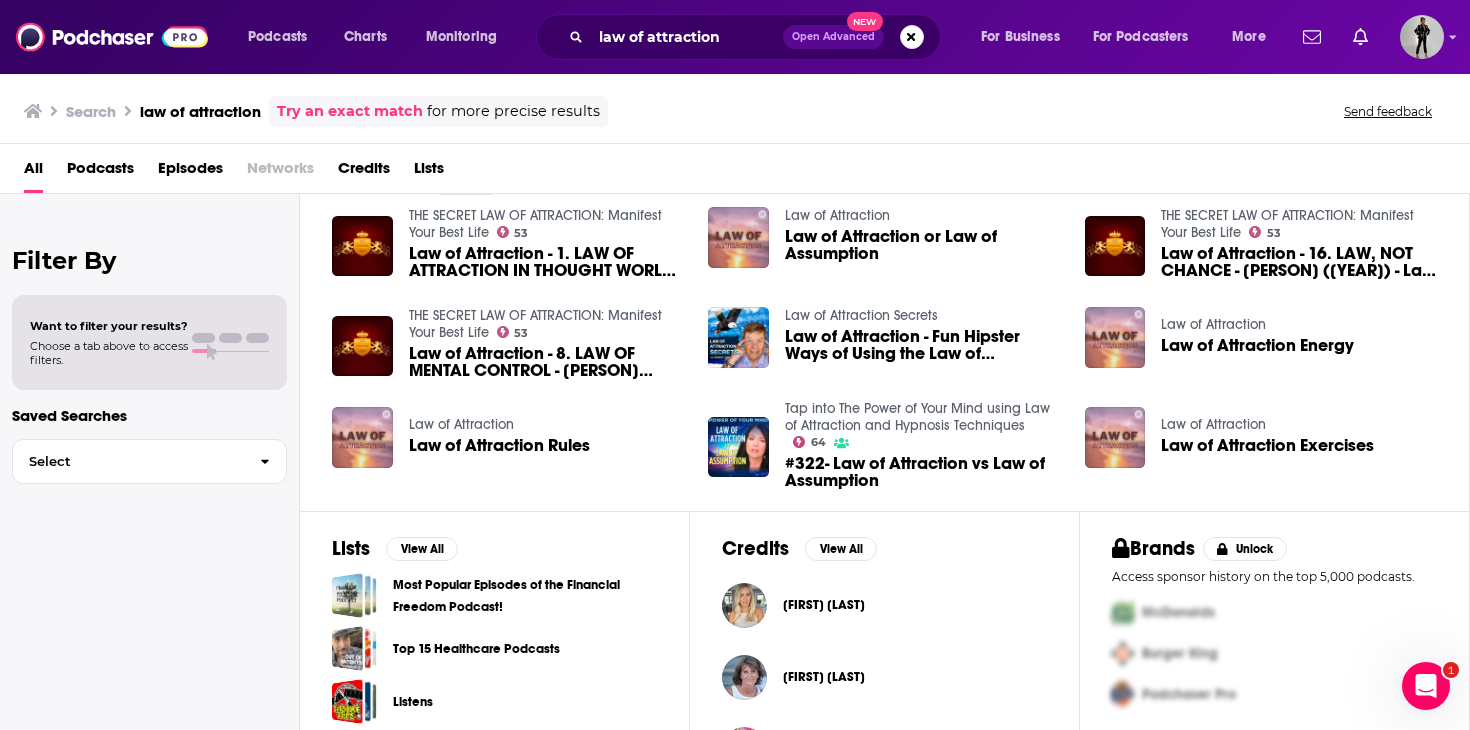 scroll, scrollTop: 0, scrollLeft: 0, axis: both 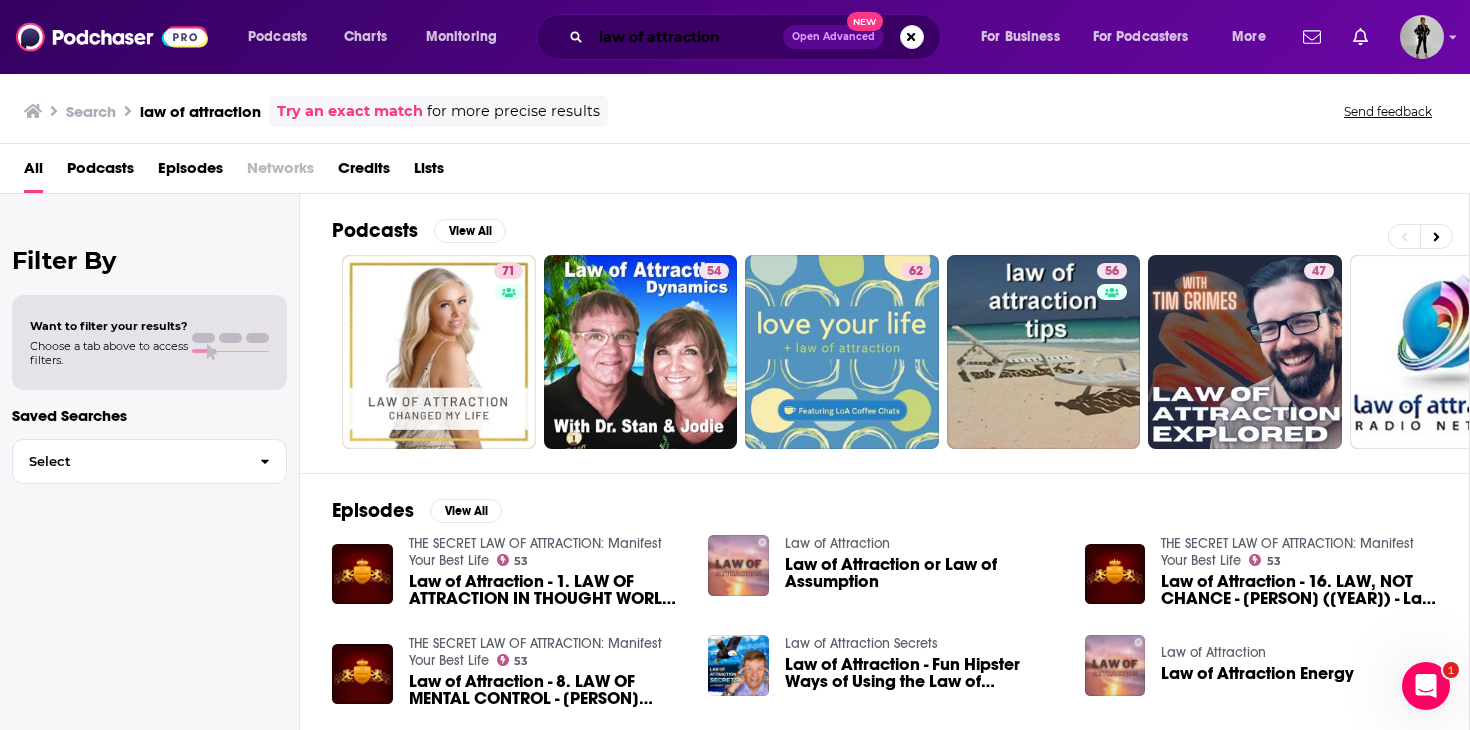 click on "law of attraction" at bounding box center (687, 37) 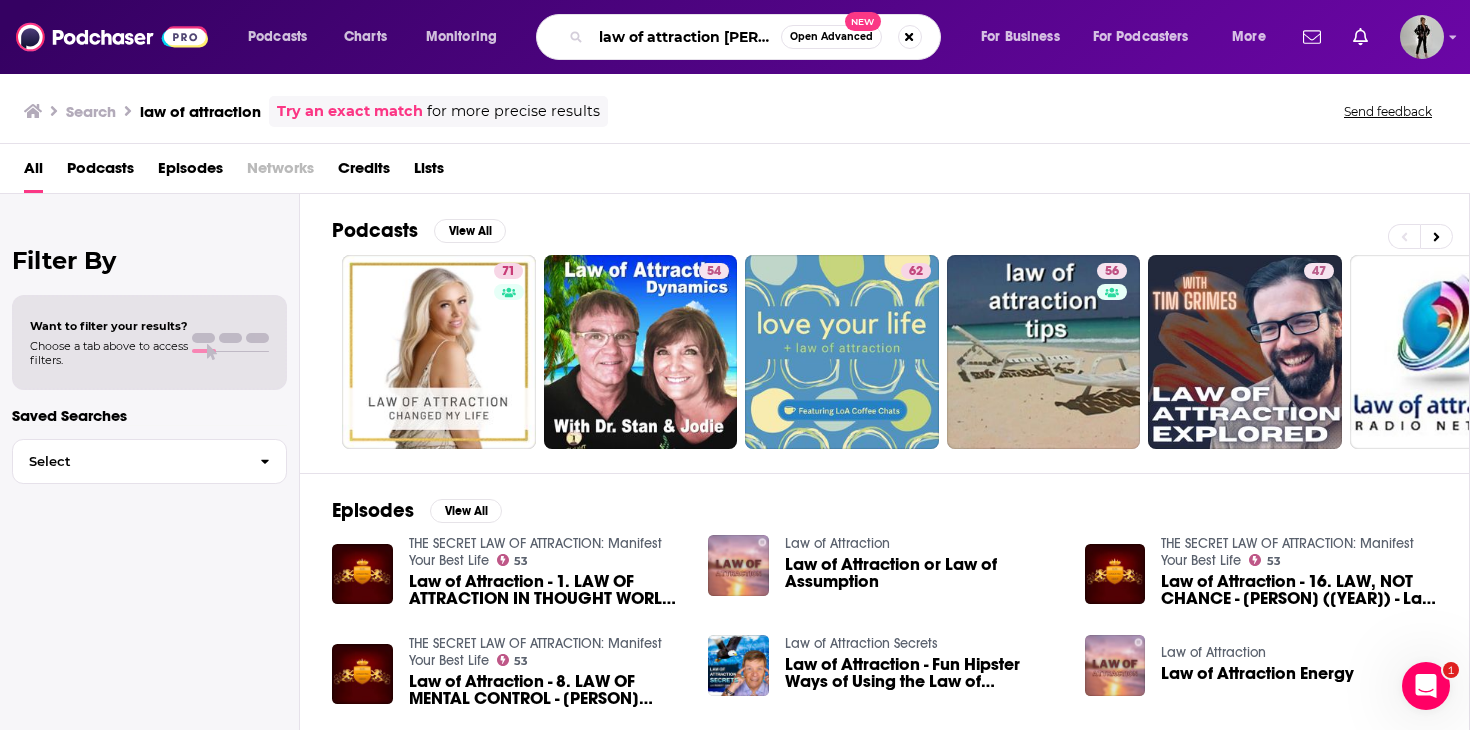 scroll, scrollTop: 0, scrollLeft: 12, axis: horizontal 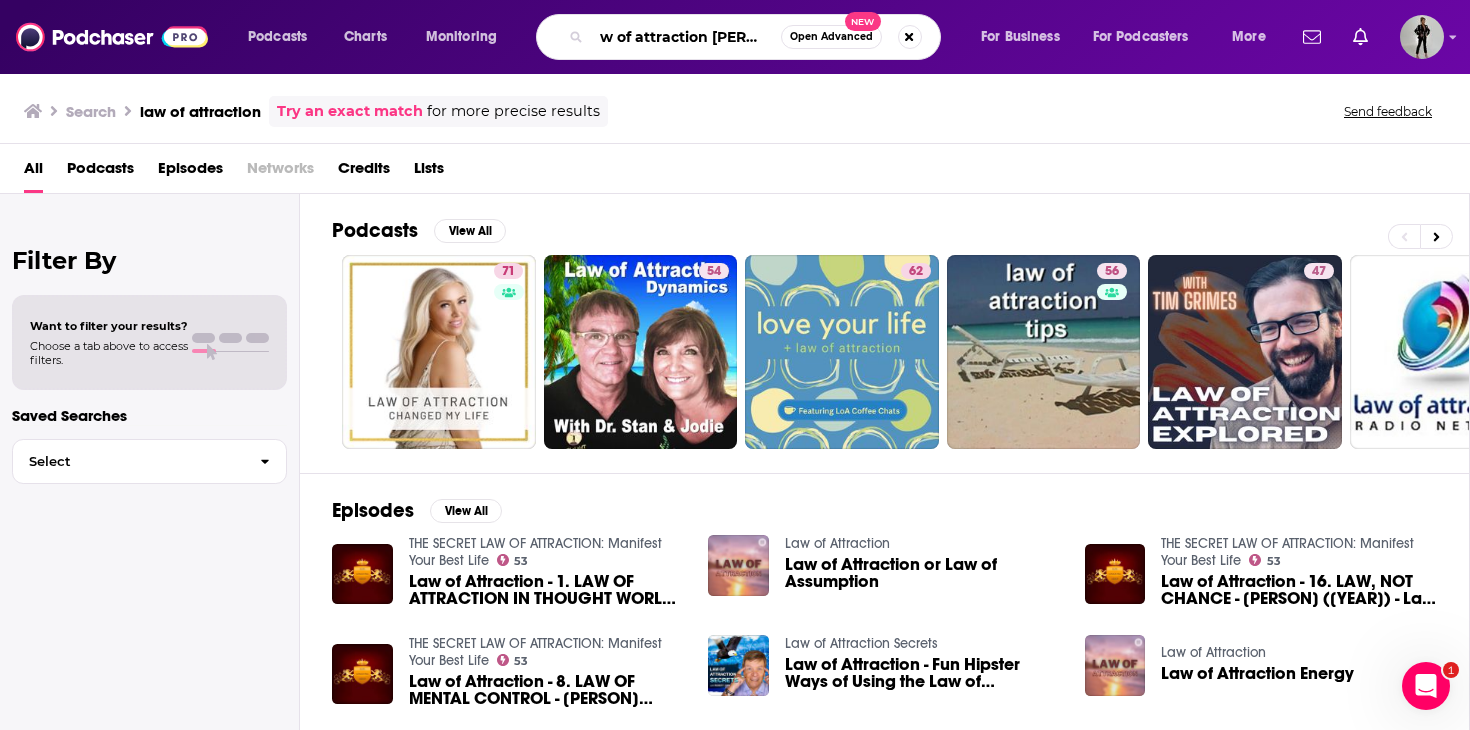 type on "law of attraction [PERSON]" 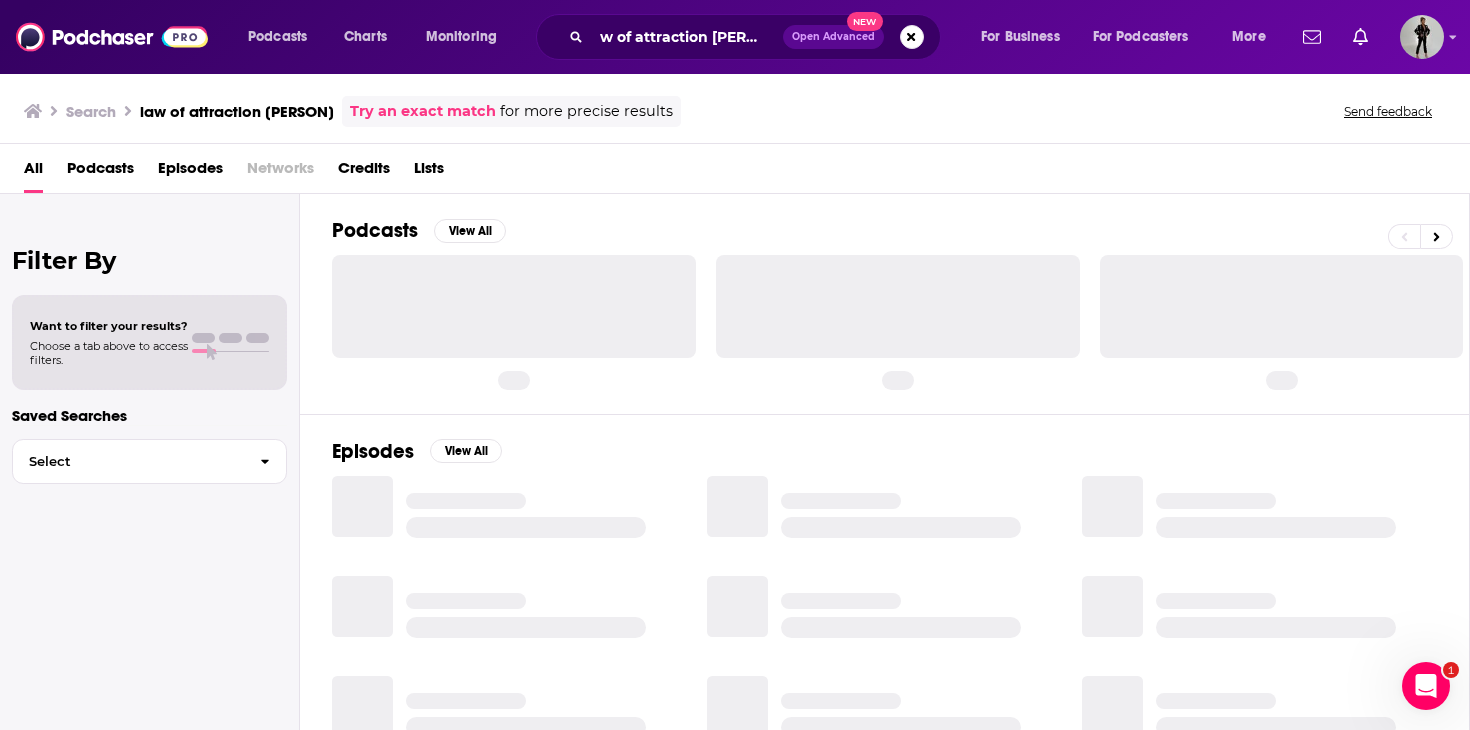 scroll, scrollTop: 0, scrollLeft: 0, axis: both 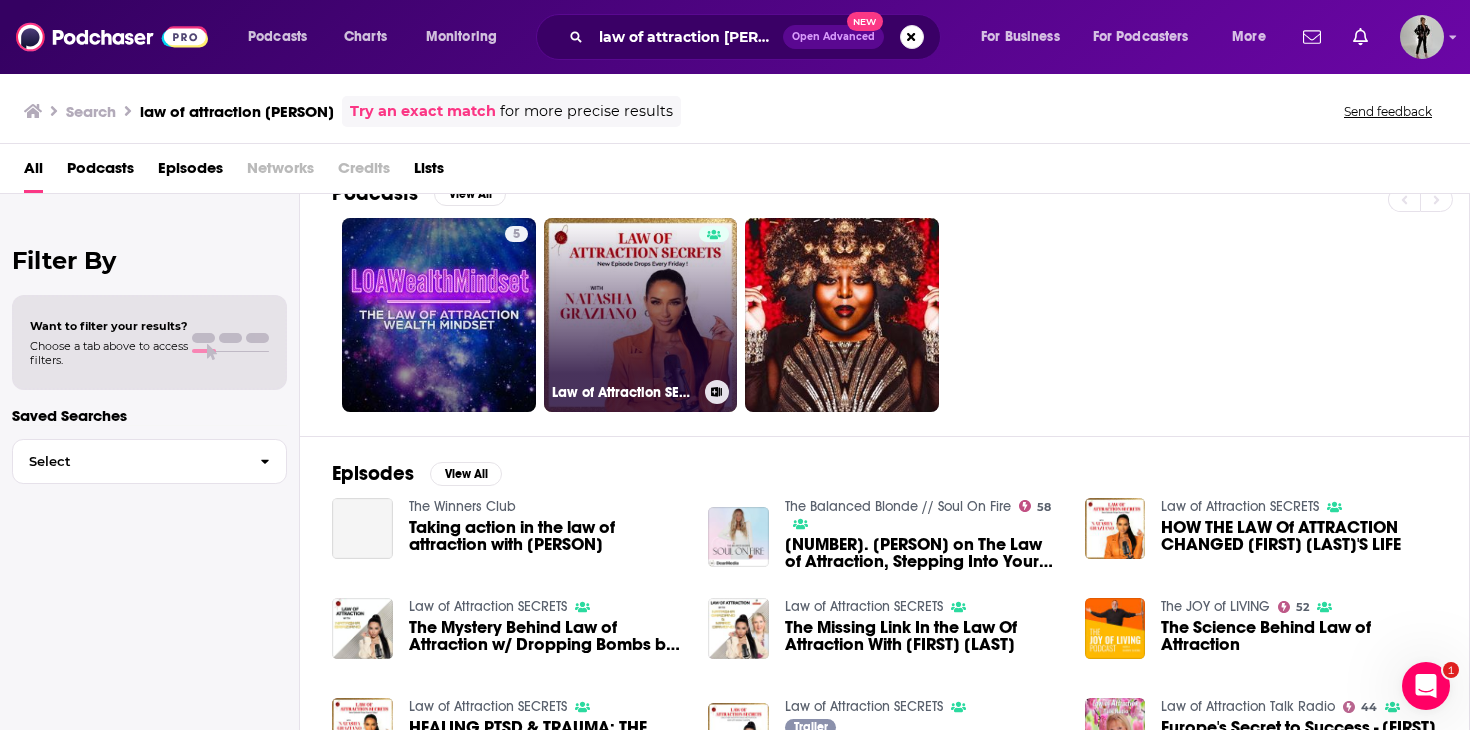 click on "Law of Attraction SECRETS" at bounding box center (641, 315) 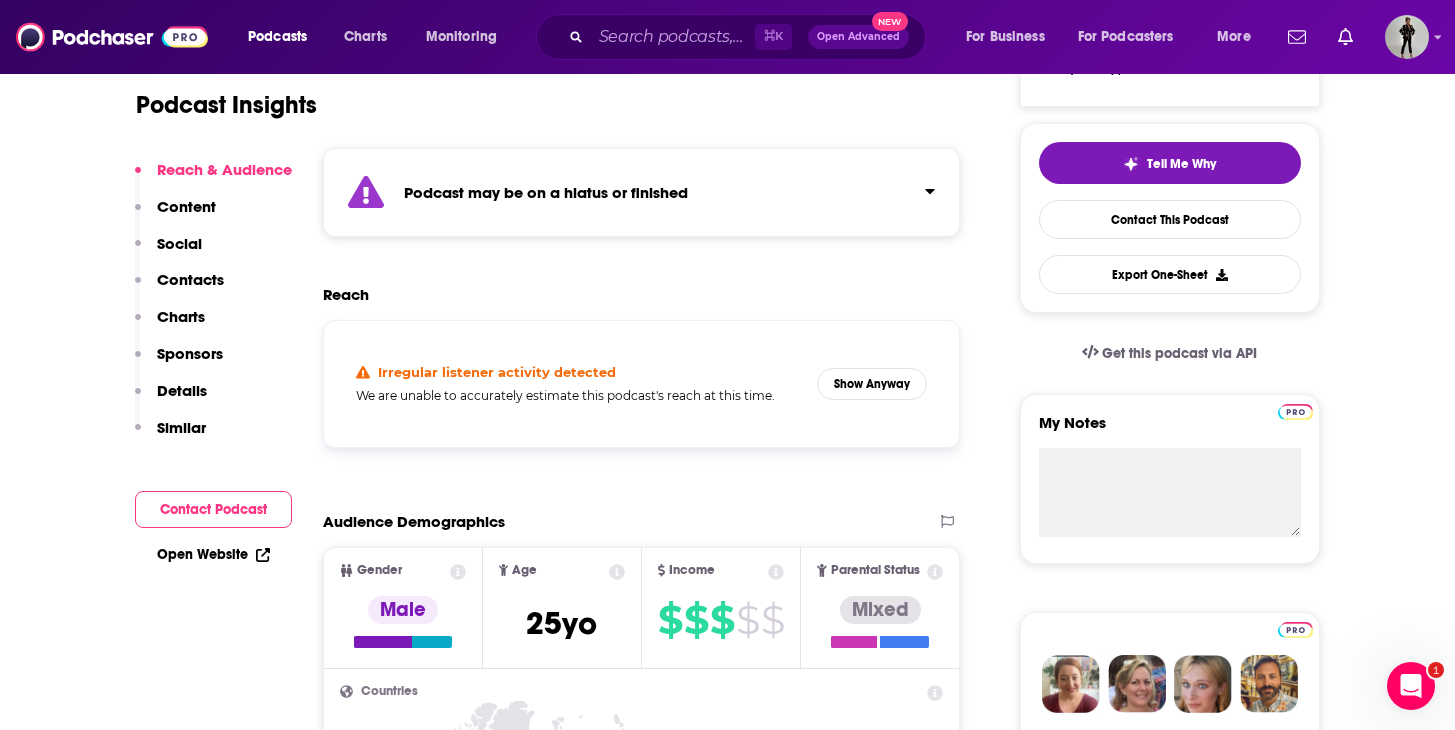 scroll, scrollTop: 0, scrollLeft: 0, axis: both 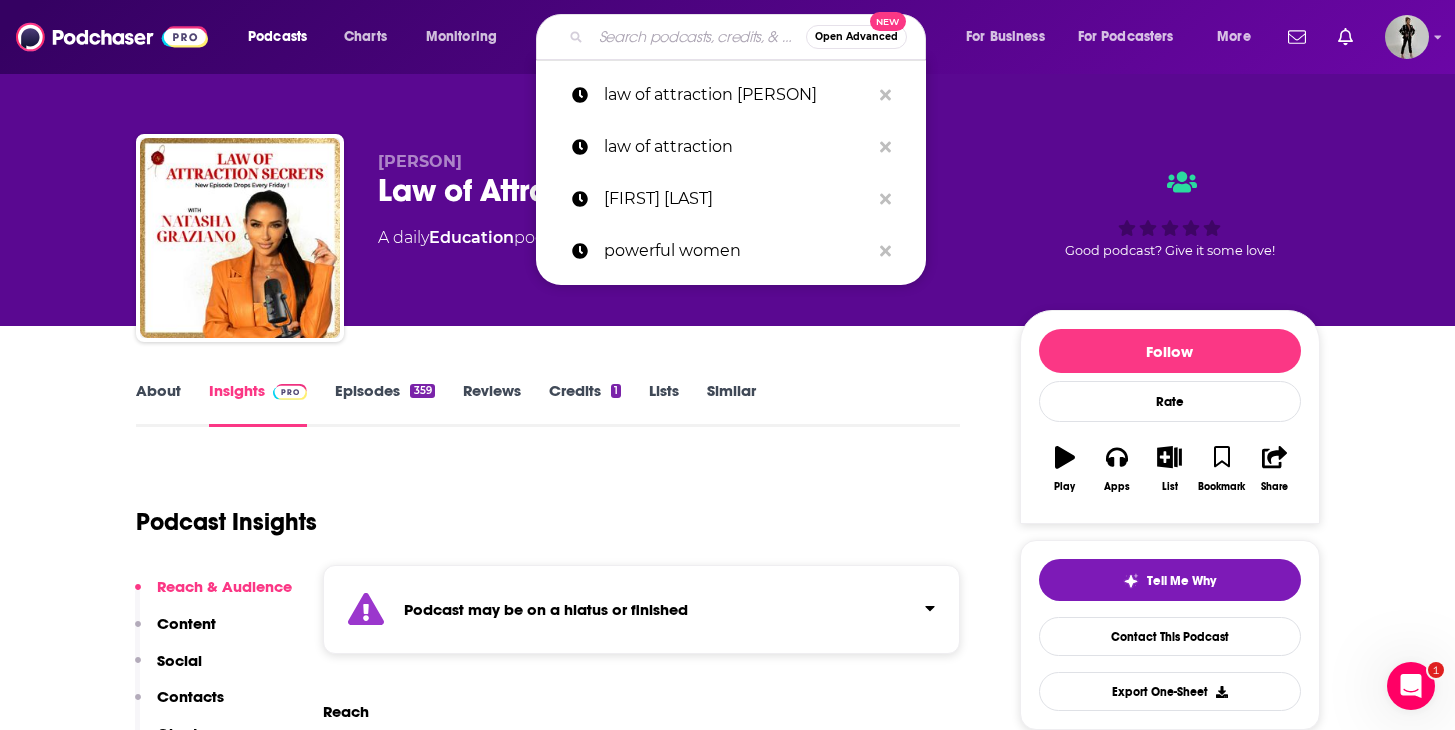 click at bounding box center (698, 37) 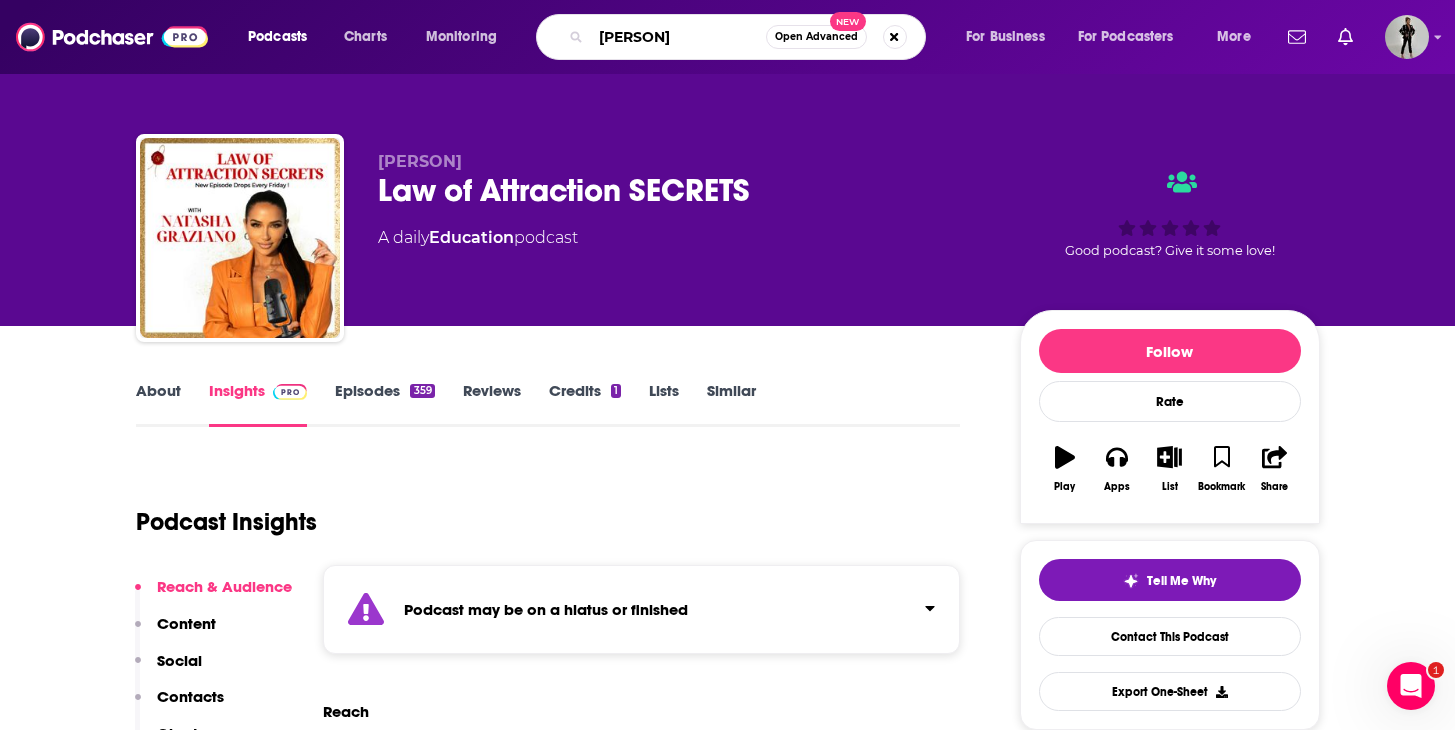 type on "[PERSON]" 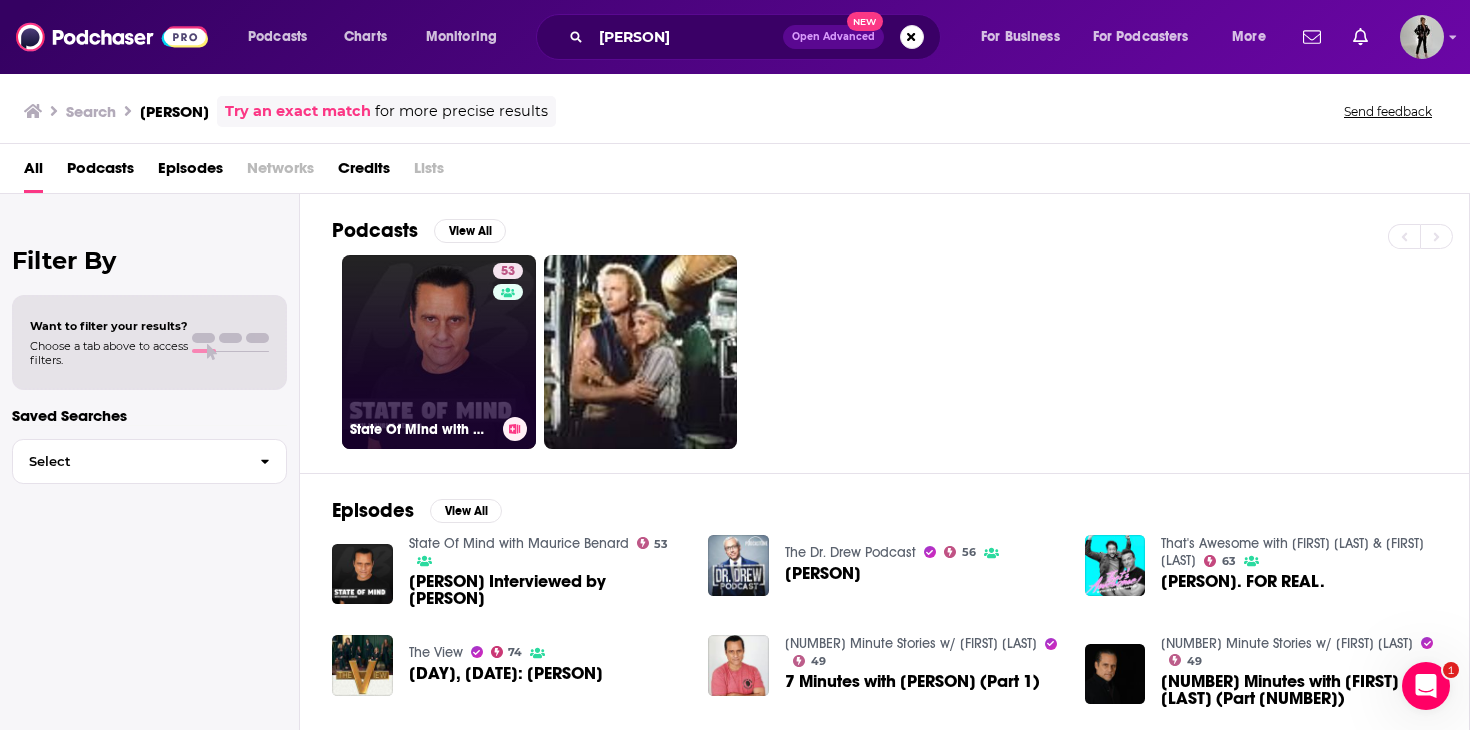 click on "[NUMBER] State Of Mind with [FIRST] [LAST]" at bounding box center [439, 352] 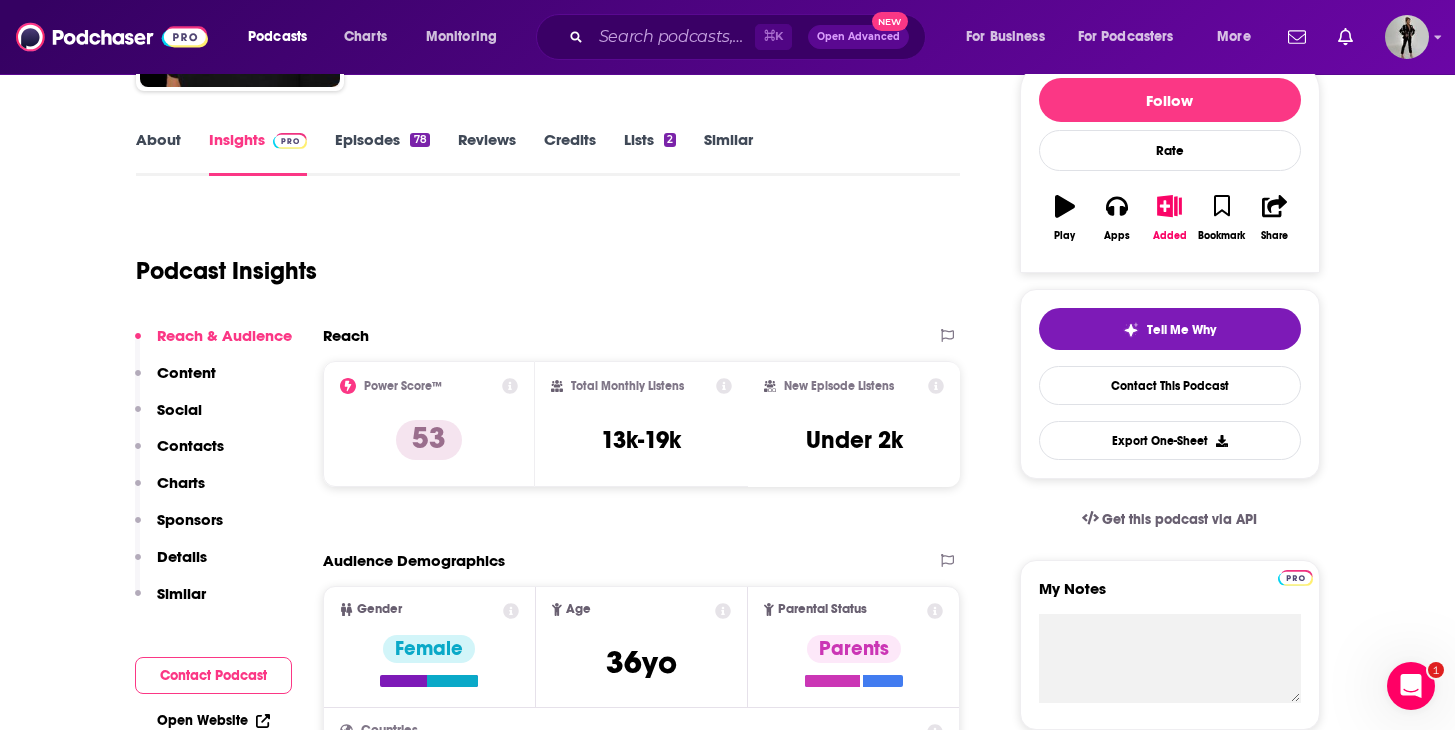 scroll, scrollTop: 0, scrollLeft: 0, axis: both 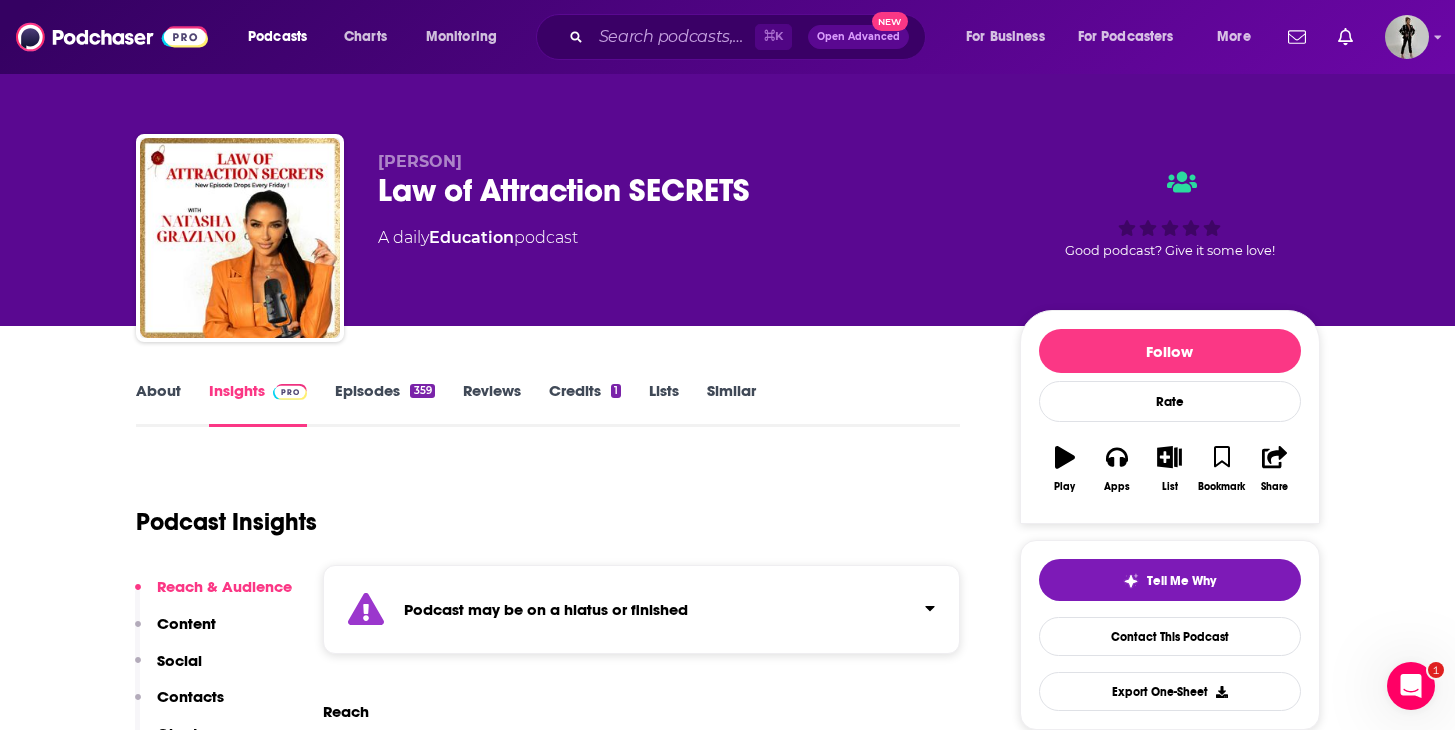 click on "Episodes 359" at bounding box center (384, 404) 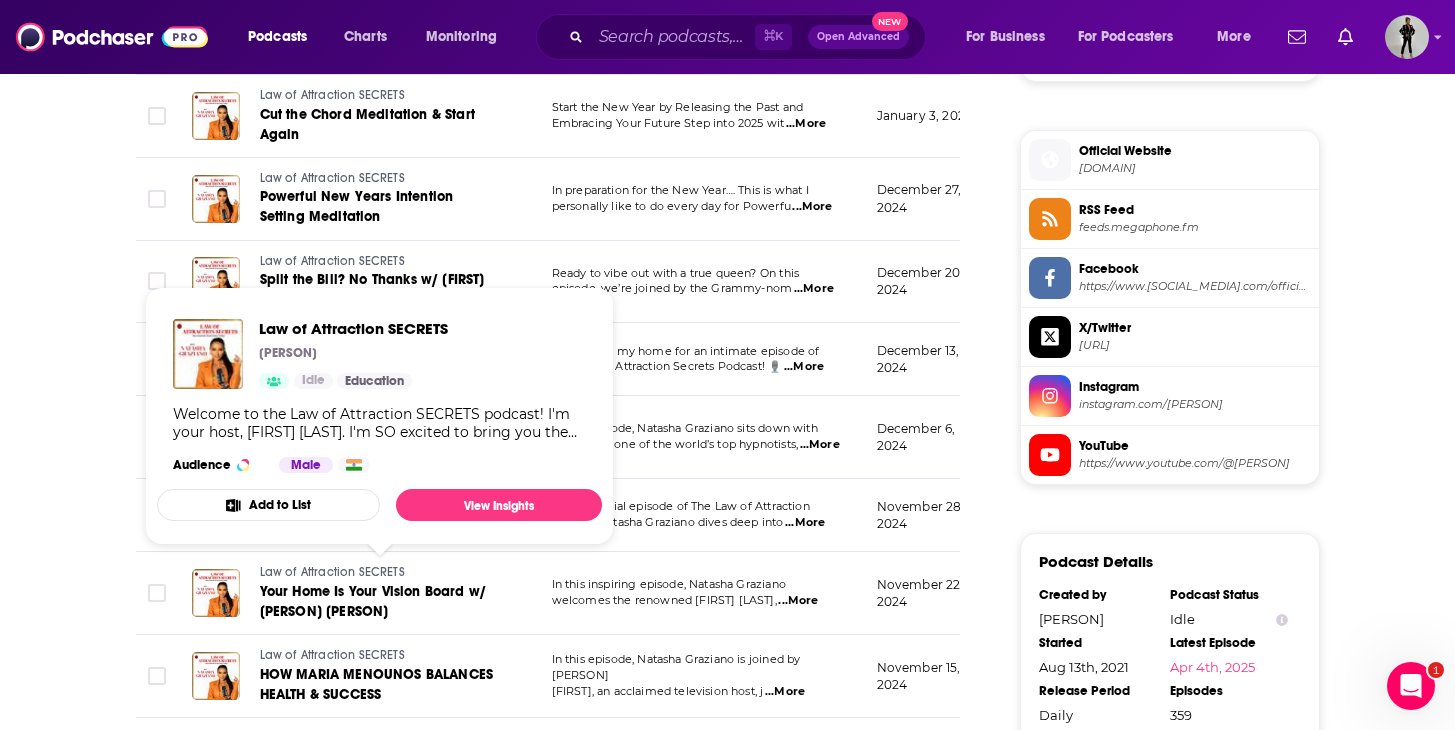 scroll, scrollTop: 2174, scrollLeft: 0, axis: vertical 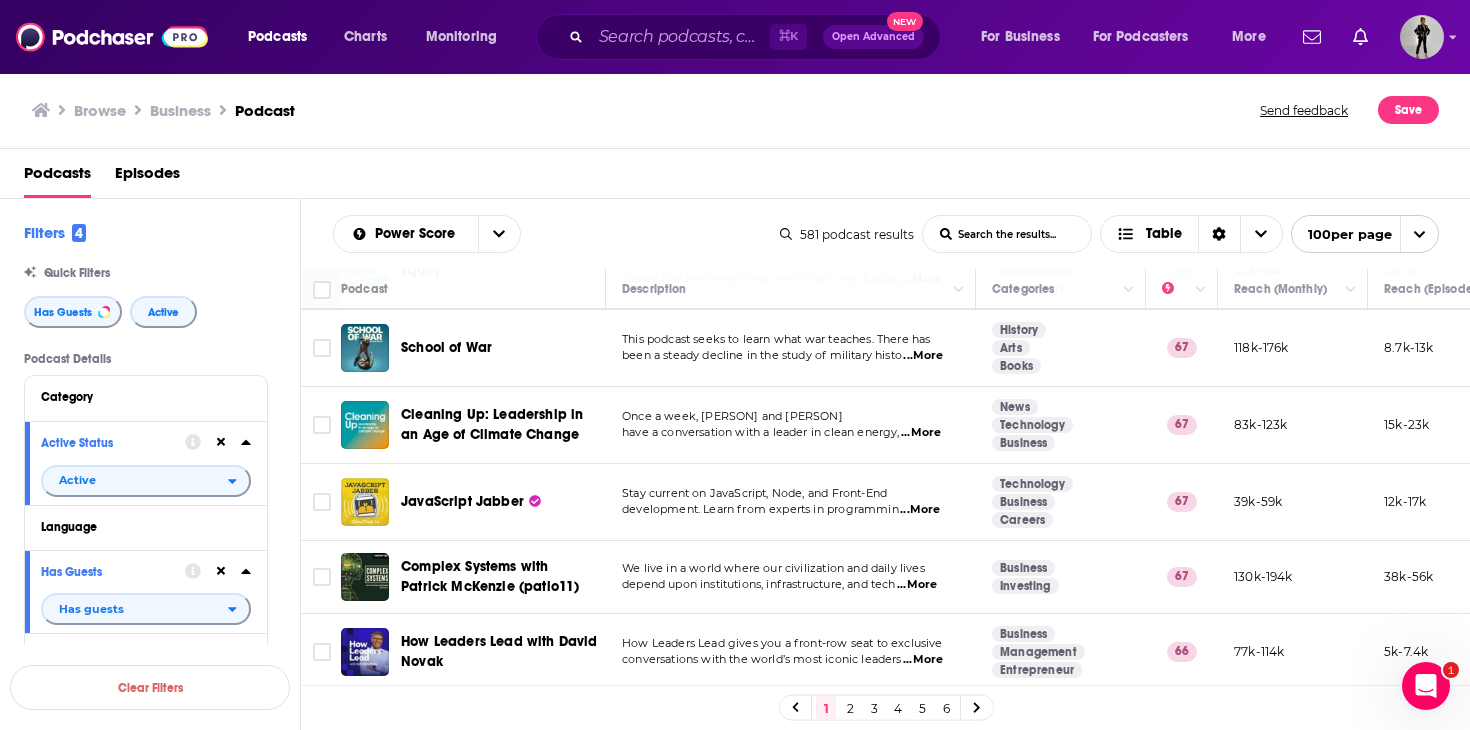 click on "2" at bounding box center [850, 708] 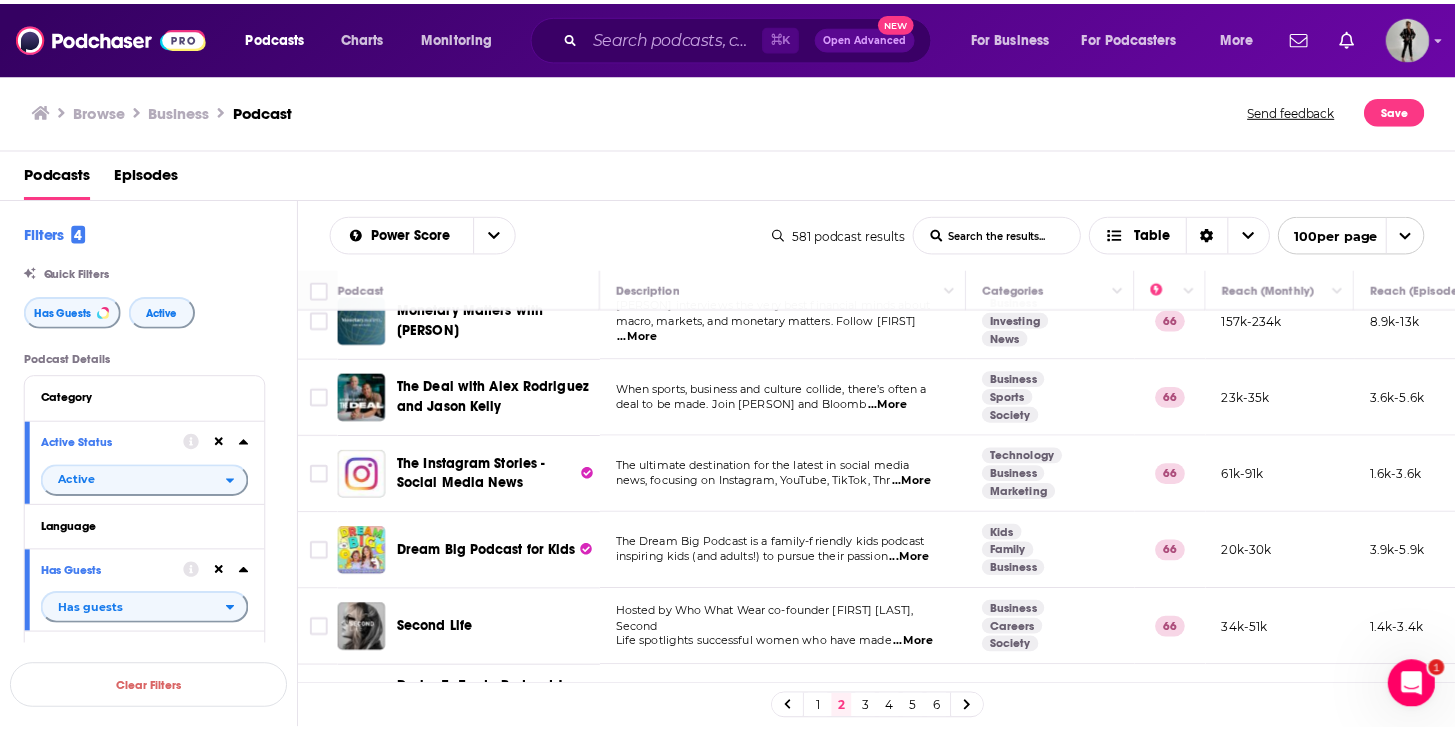 scroll, scrollTop: 29, scrollLeft: 0, axis: vertical 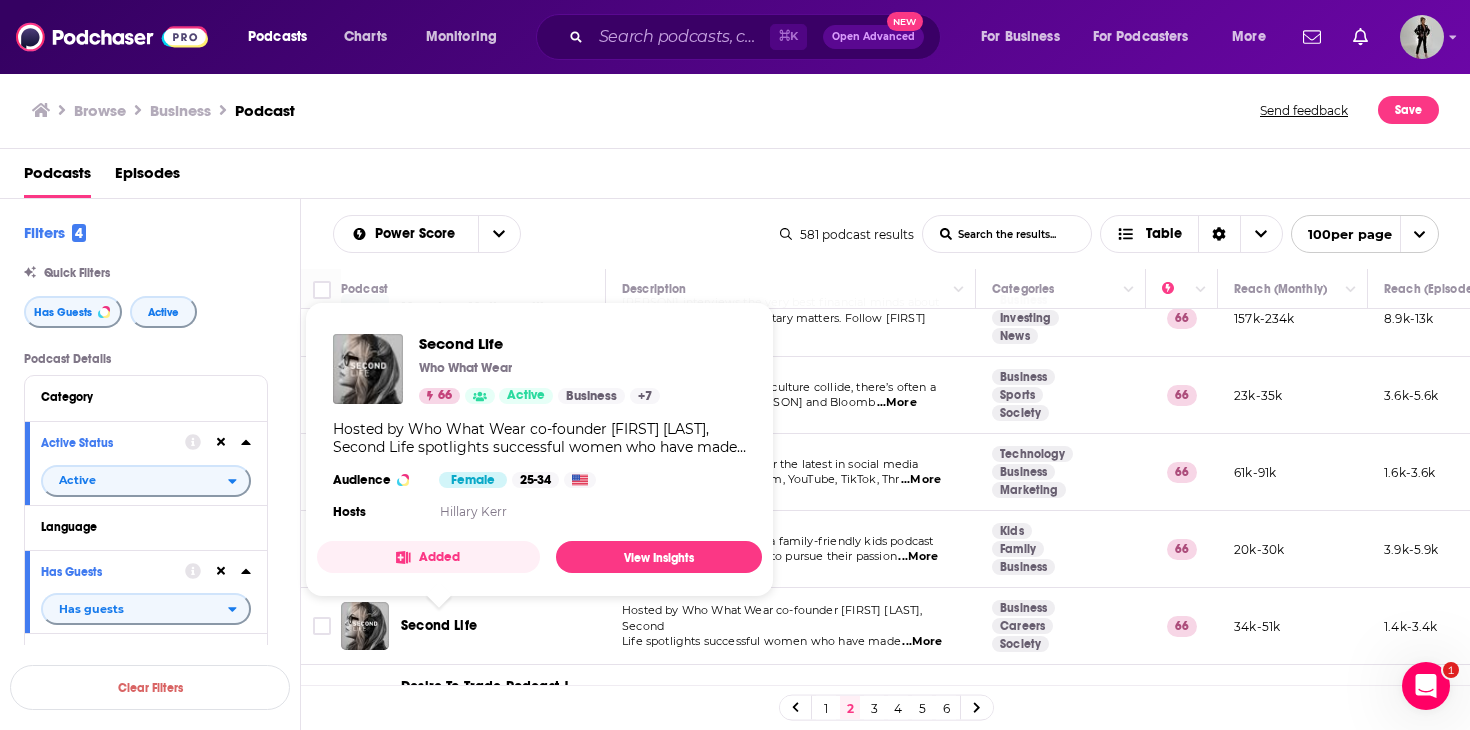 click on "Second Life" at bounding box center [439, 625] 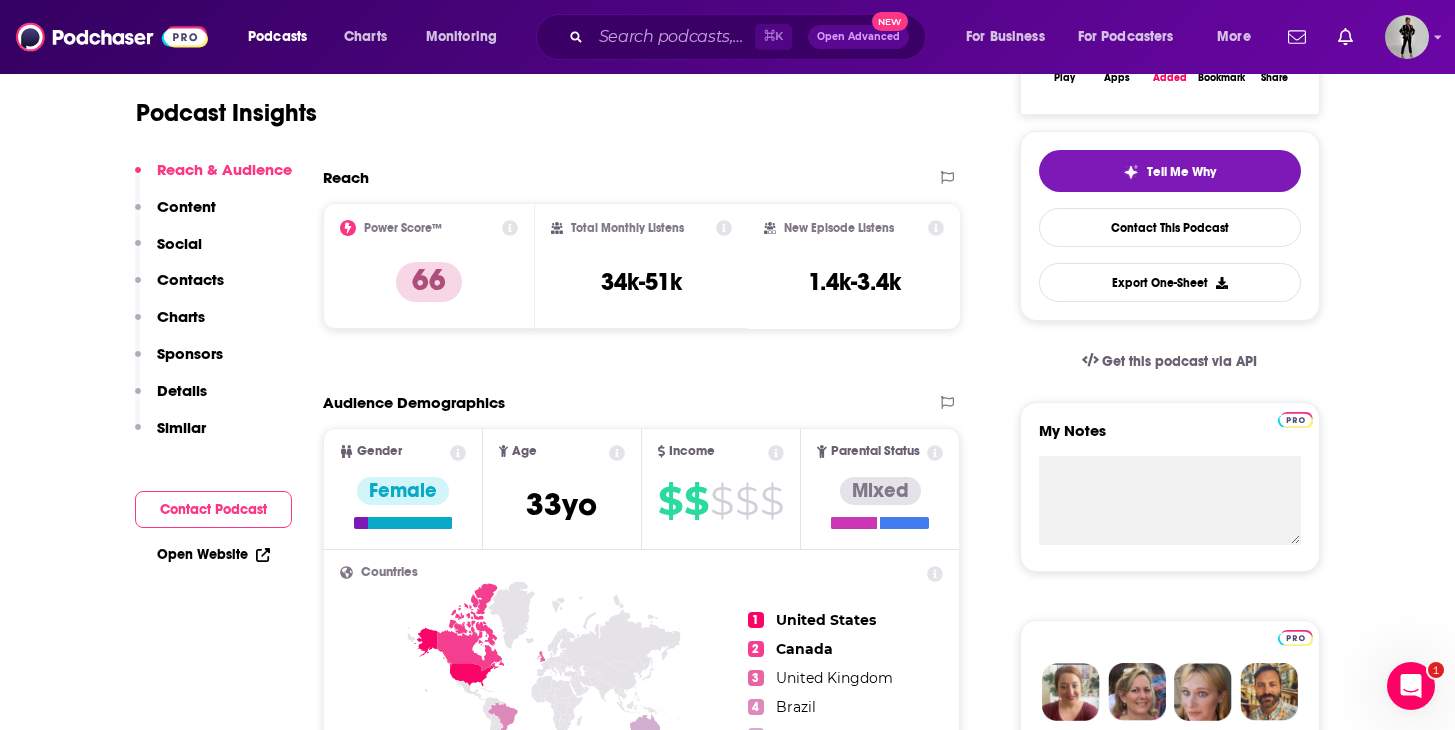 scroll, scrollTop: 0, scrollLeft: 0, axis: both 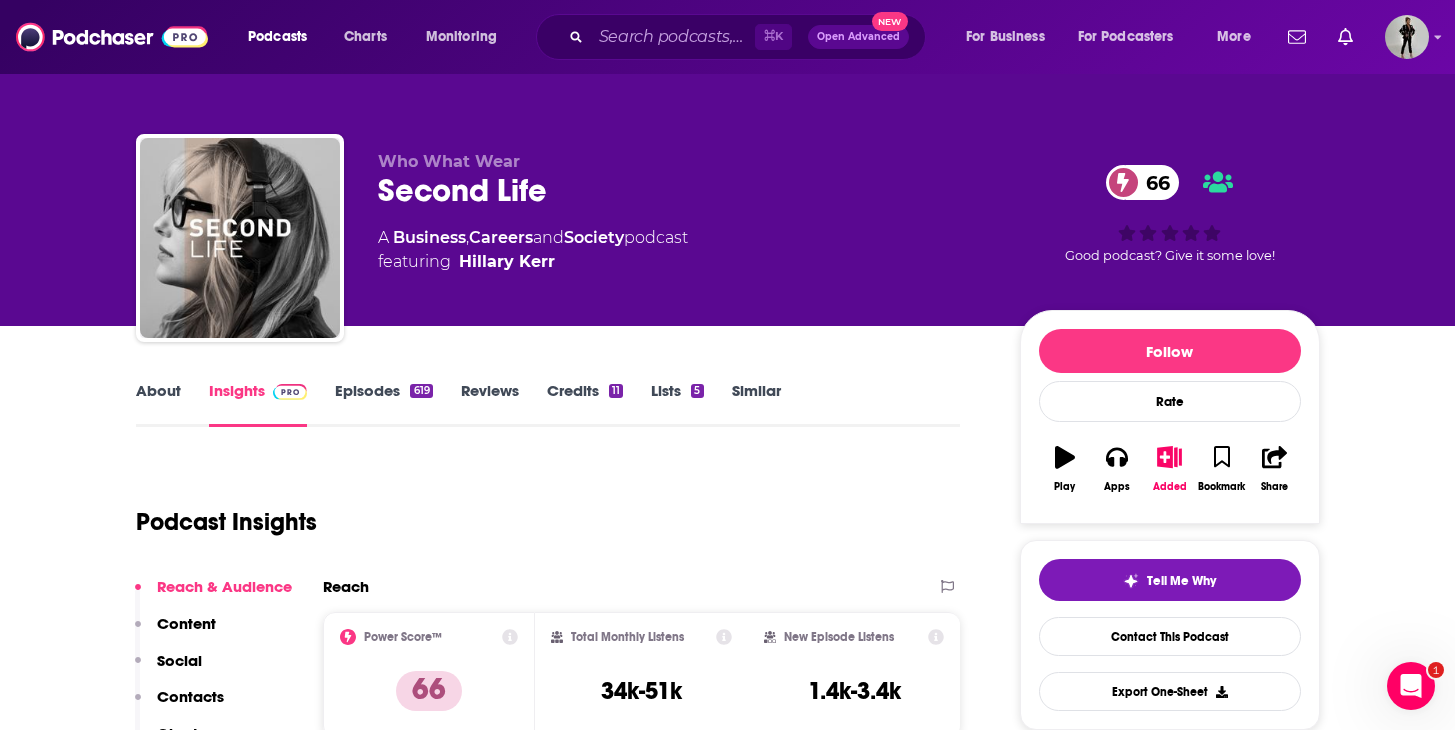 click on "About" at bounding box center (158, 404) 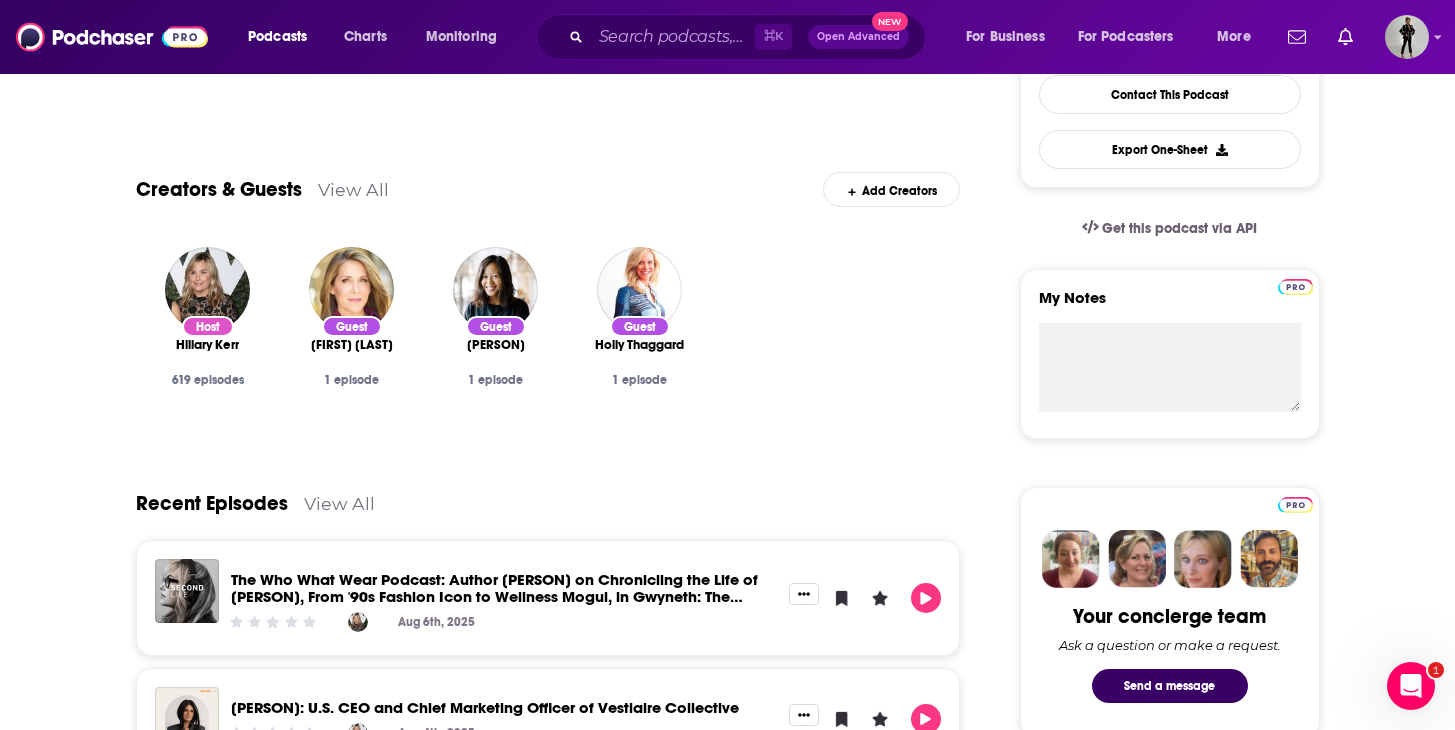 scroll, scrollTop: 264, scrollLeft: 0, axis: vertical 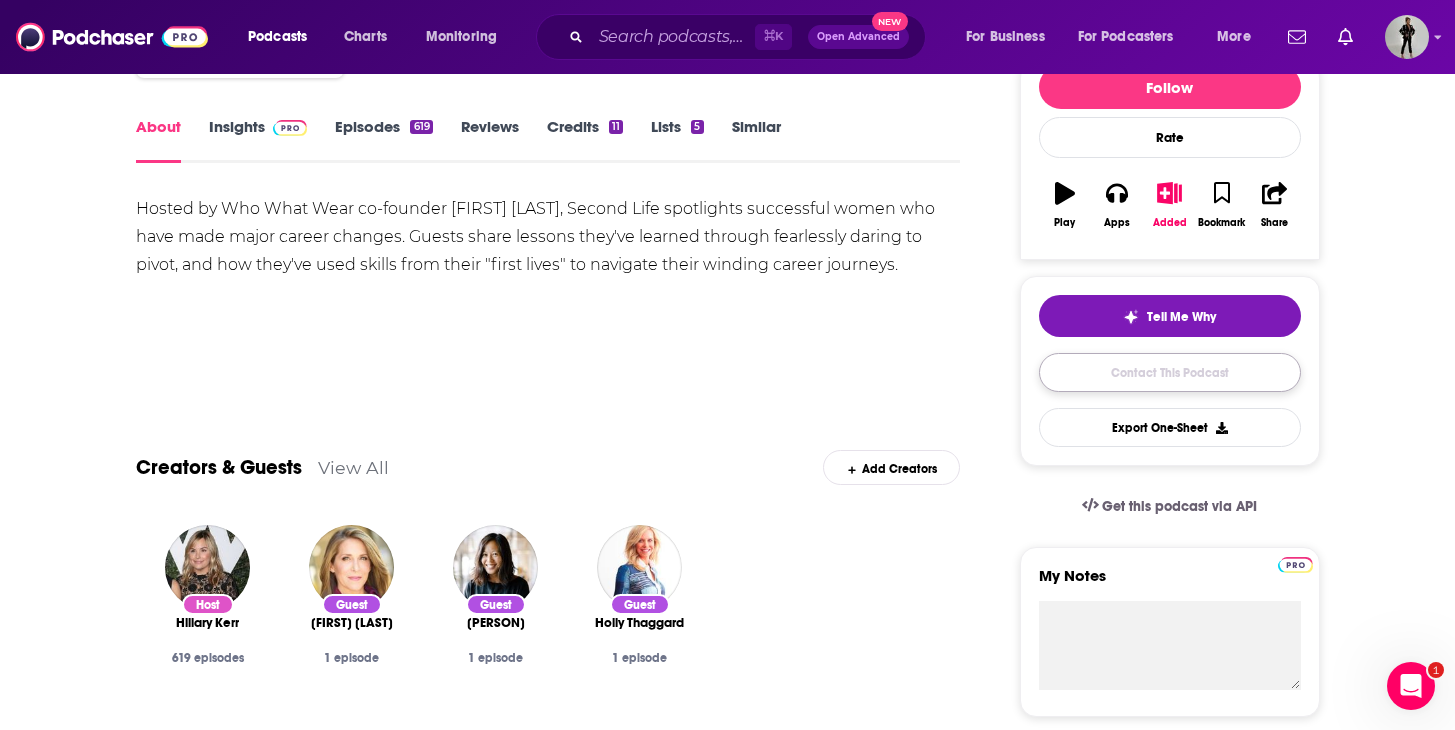 click on "Contact This Podcast" at bounding box center (1170, 372) 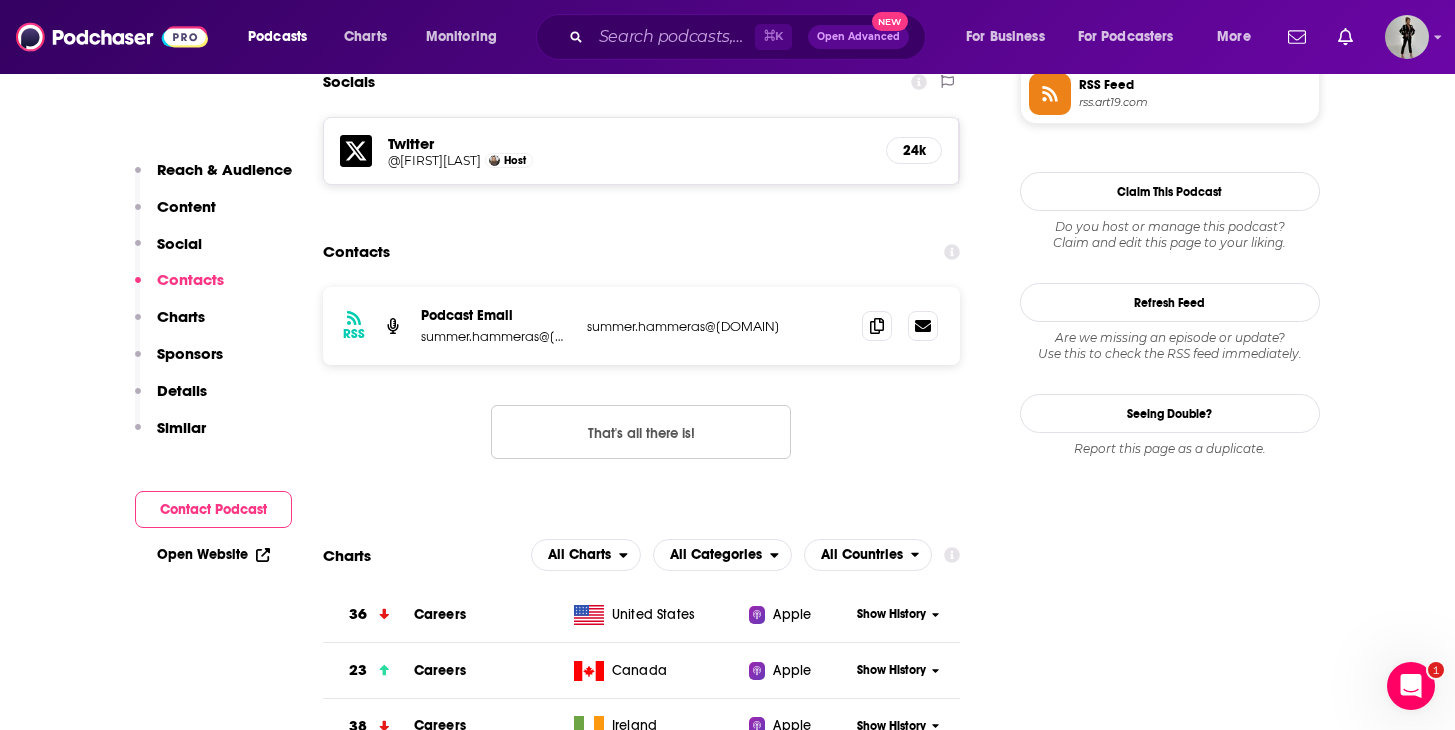 scroll, scrollTop: 1573, scrollLeft: 0, axis: vertical 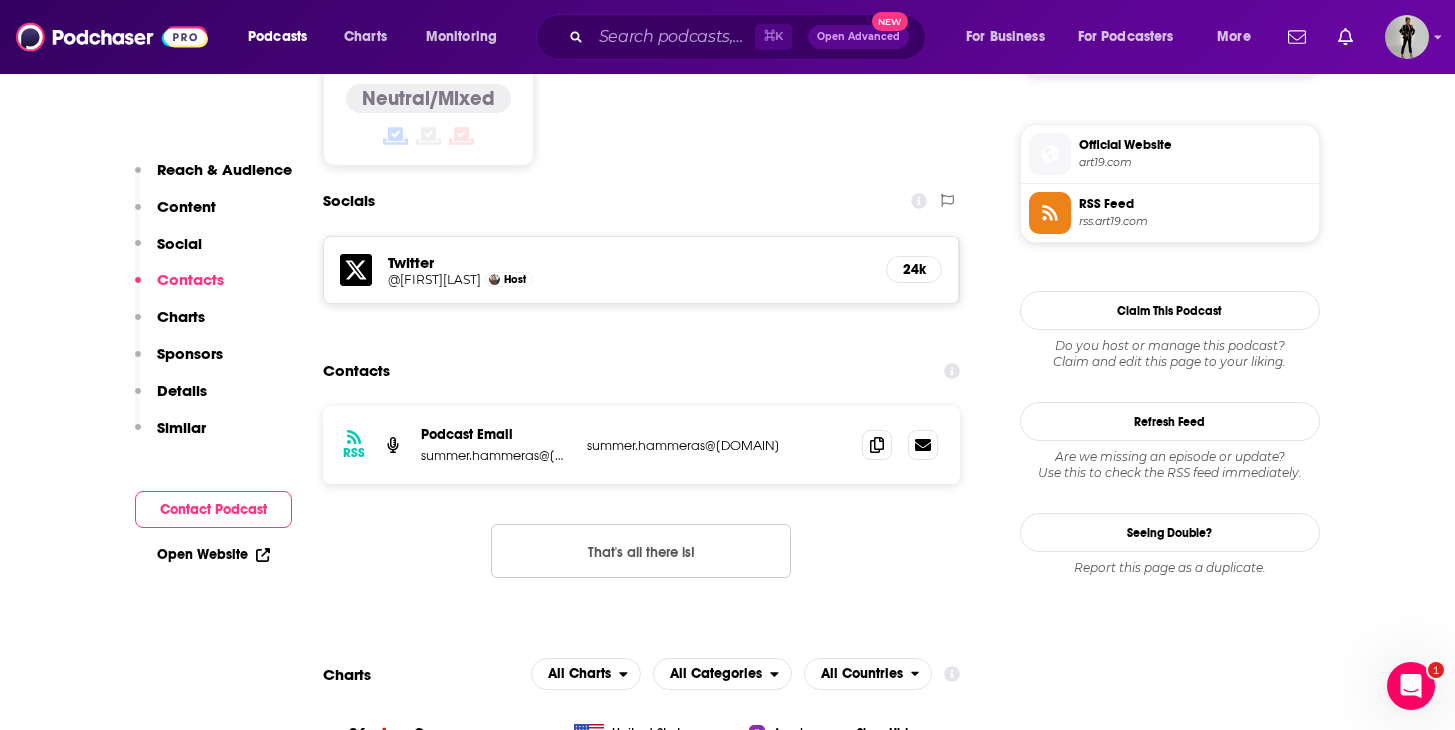drag, startPoint x: 813, startPoint y: 452, endPoint x: 580, endPoint y: 453, distance: 233.00215 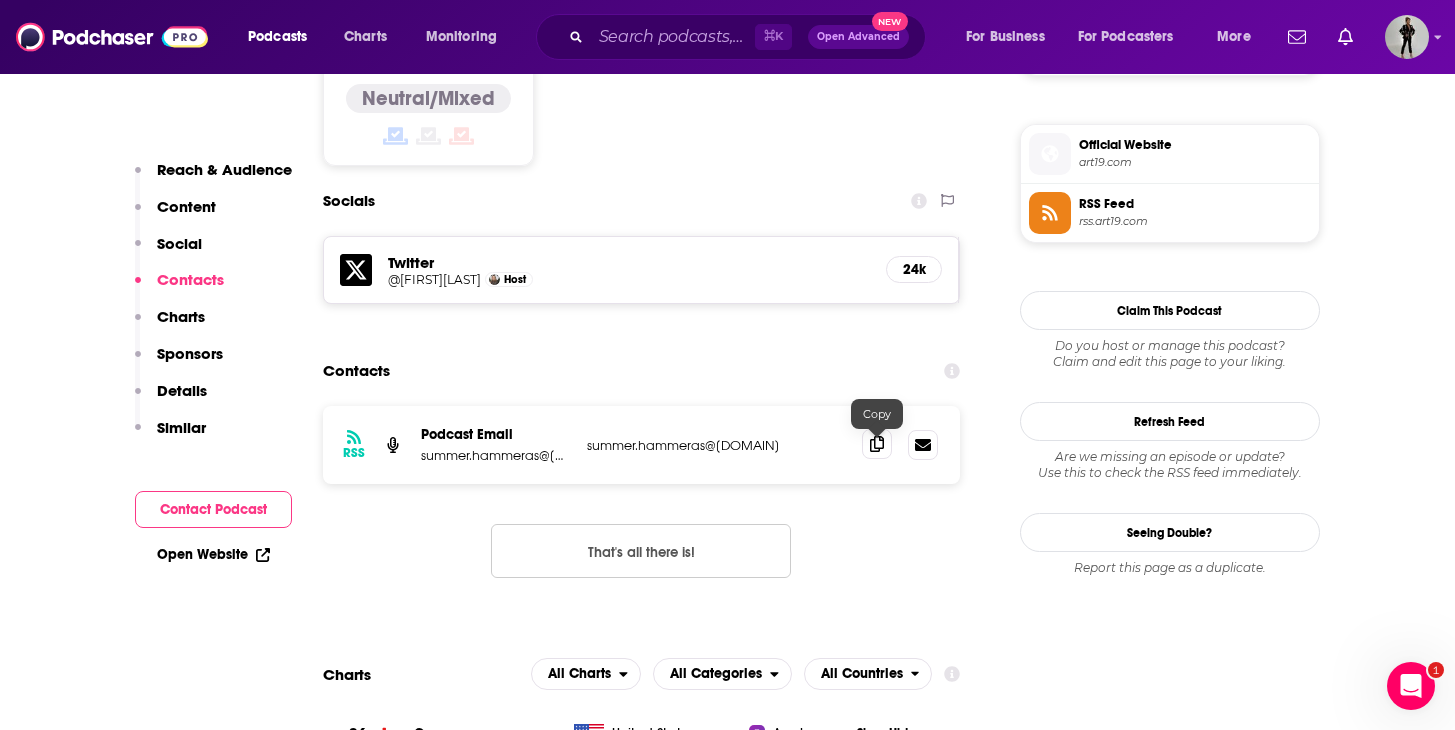 copy on "summer.hammeras@[DOMAIN]" 